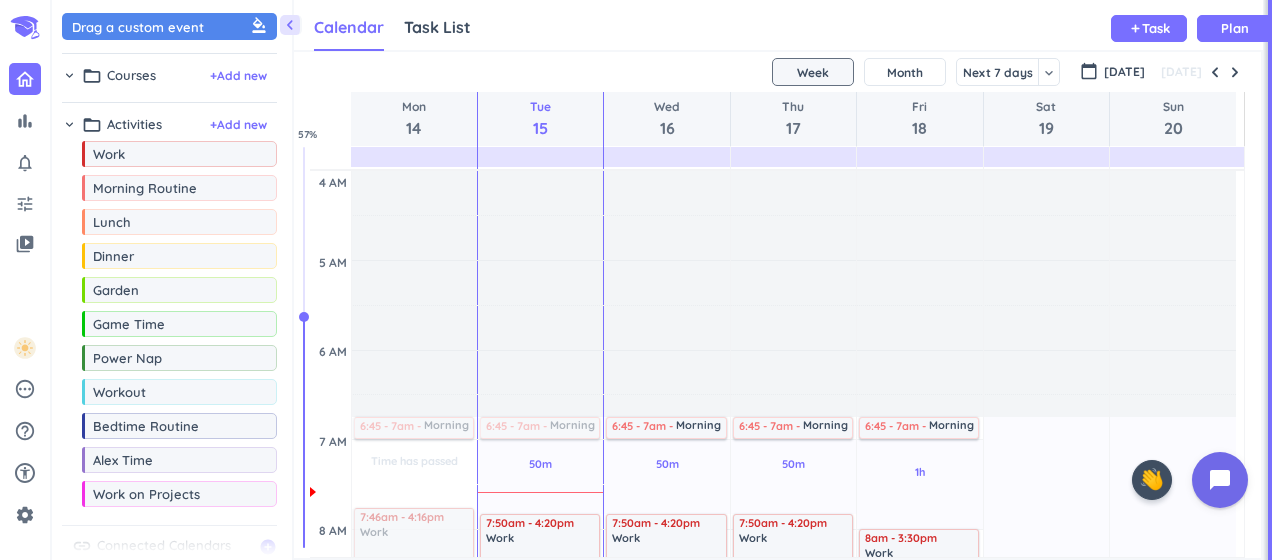 scroll, scrollTop: 0, scrollLeft: 0, axis: both 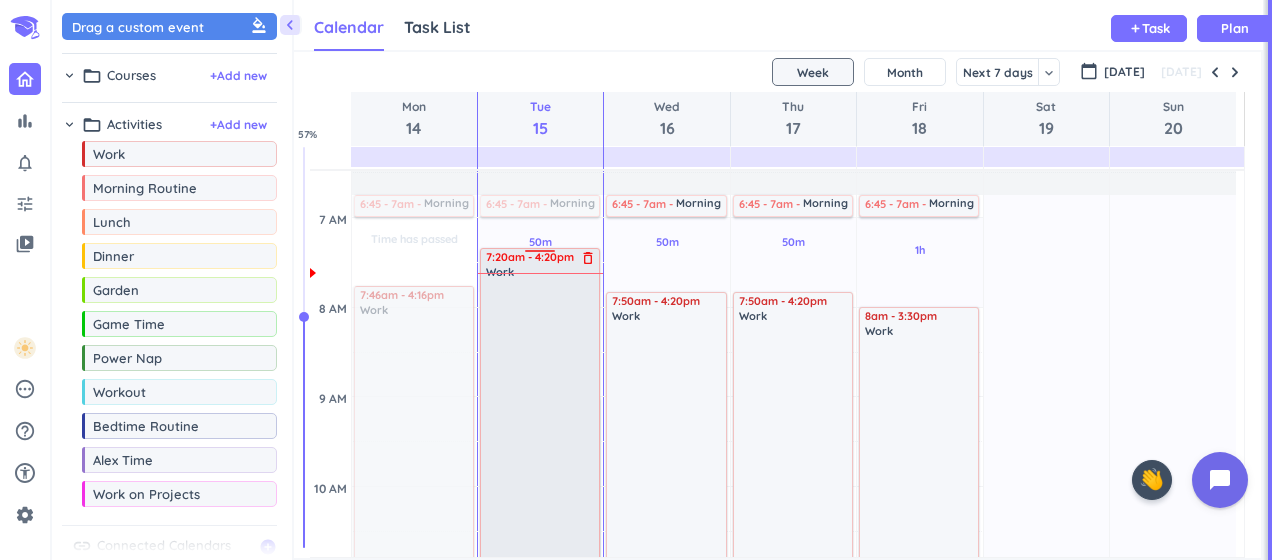 drag, startPoint x: 534, startPoint y: 270, endPoint x: 538, endPoint y: 253, distance: 17.464249 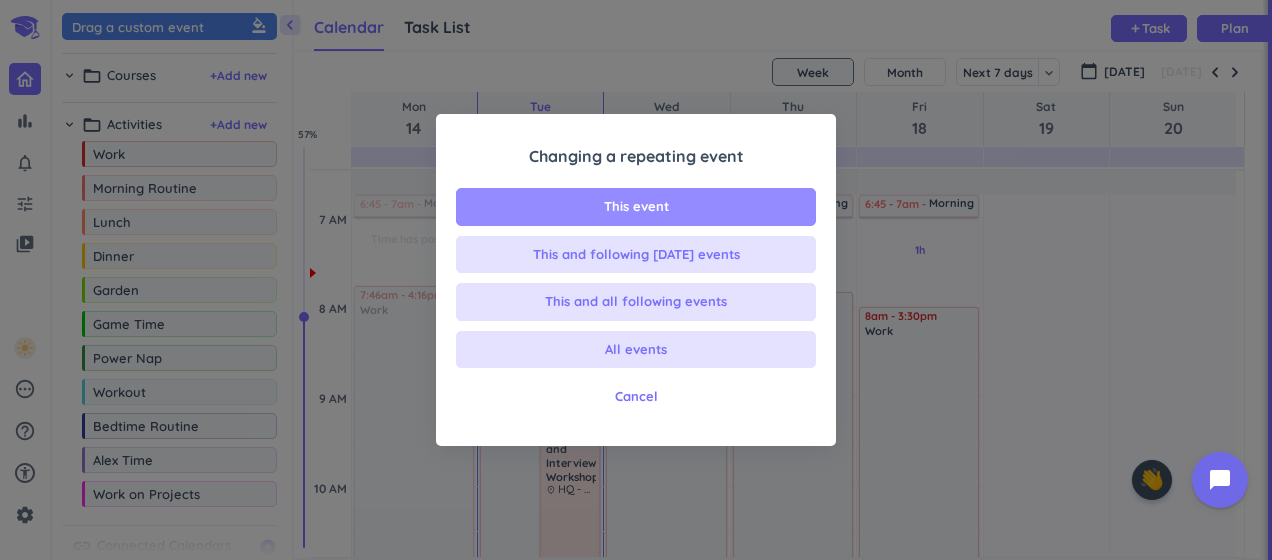 click on "This event" at bounding box center (636, 207) 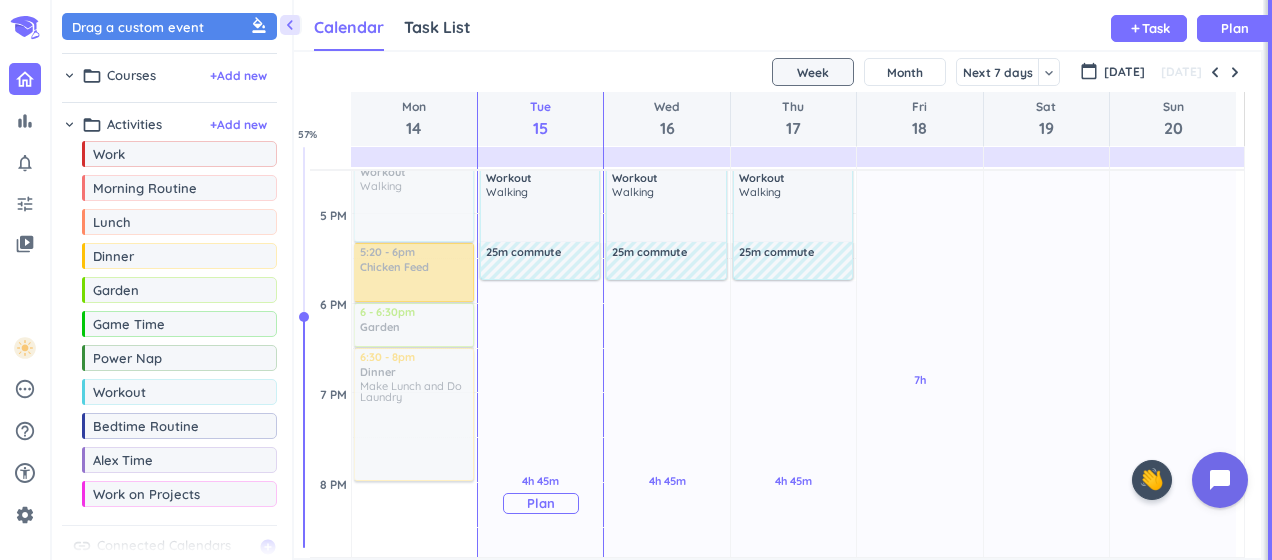 scroll, scrollTop: 1022, scrollLeft: 0, axis: vertical 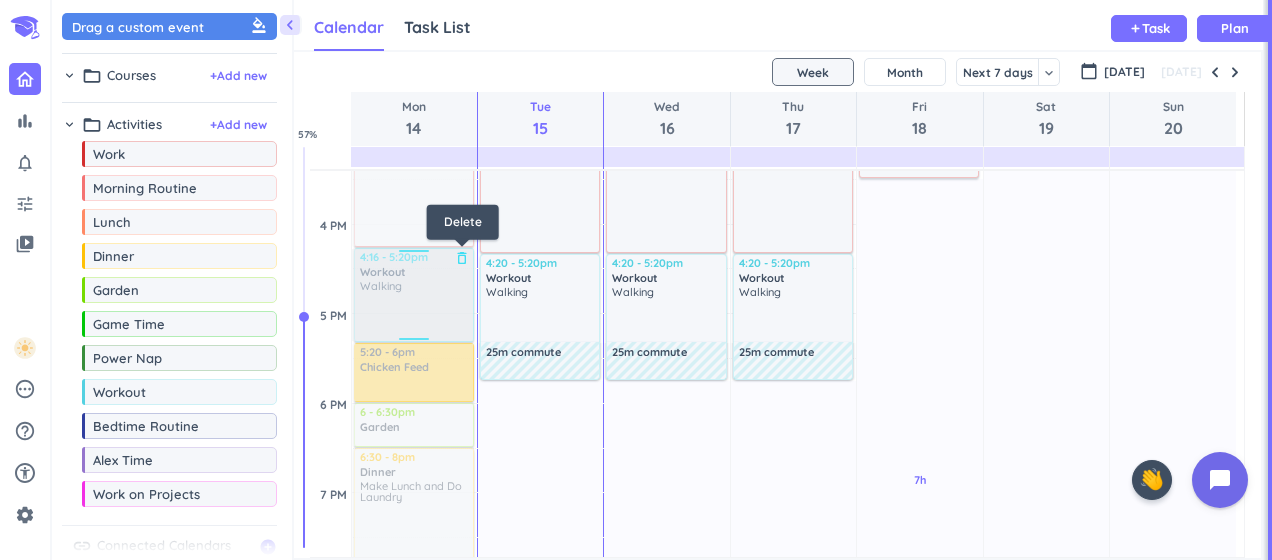 click on "delete_outline" at bounding box center (462, 258) 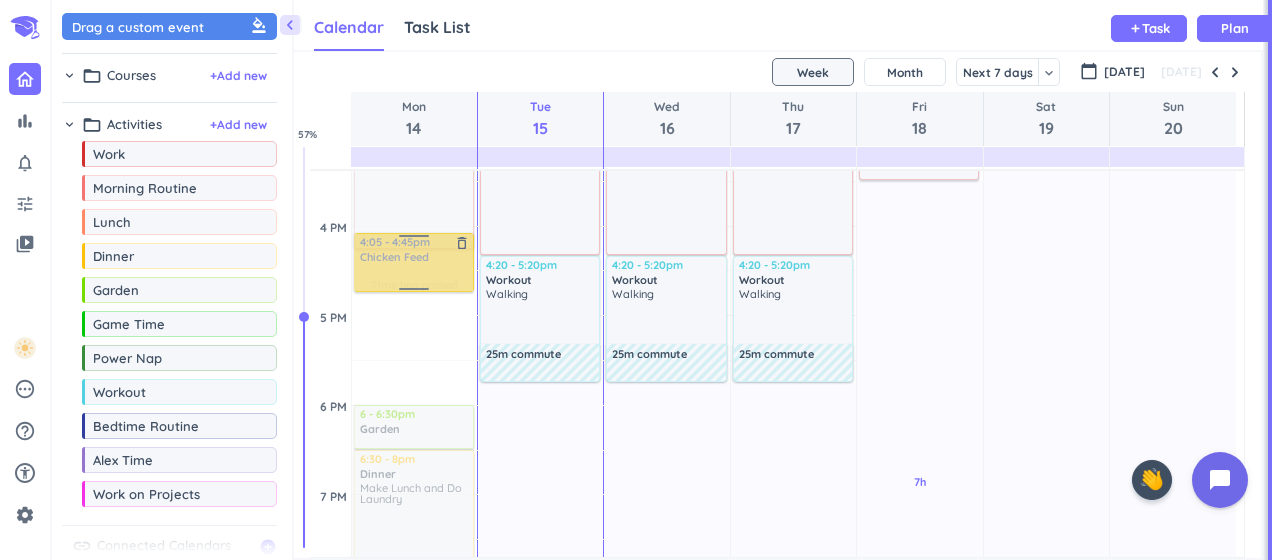scroll, scrollTop: 1020, scrollLeft: 0, axis: vertical 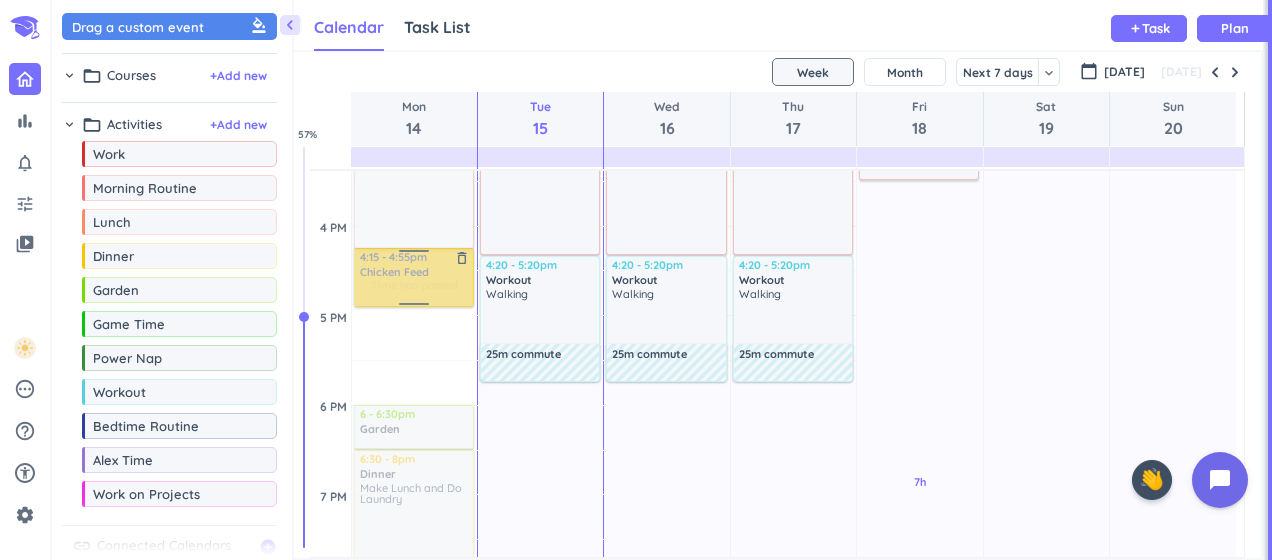 drag, startPoint x: 385, startPoint y: 366, endPoint x: 404, endPoint y: 258, distance: 109.65856 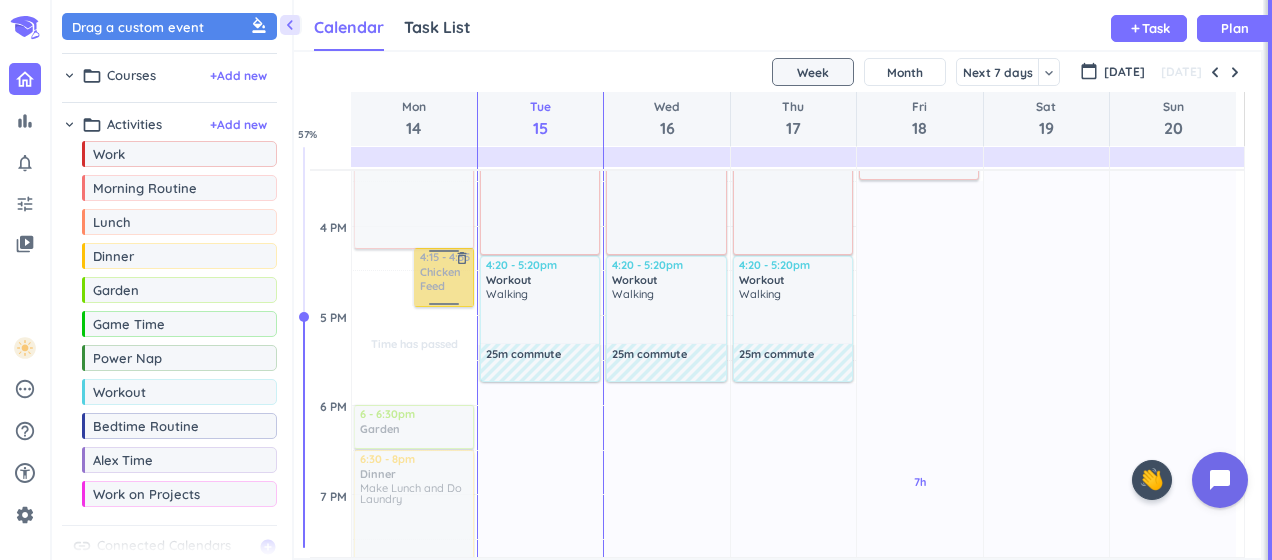 click at bounding box center (442, 277) 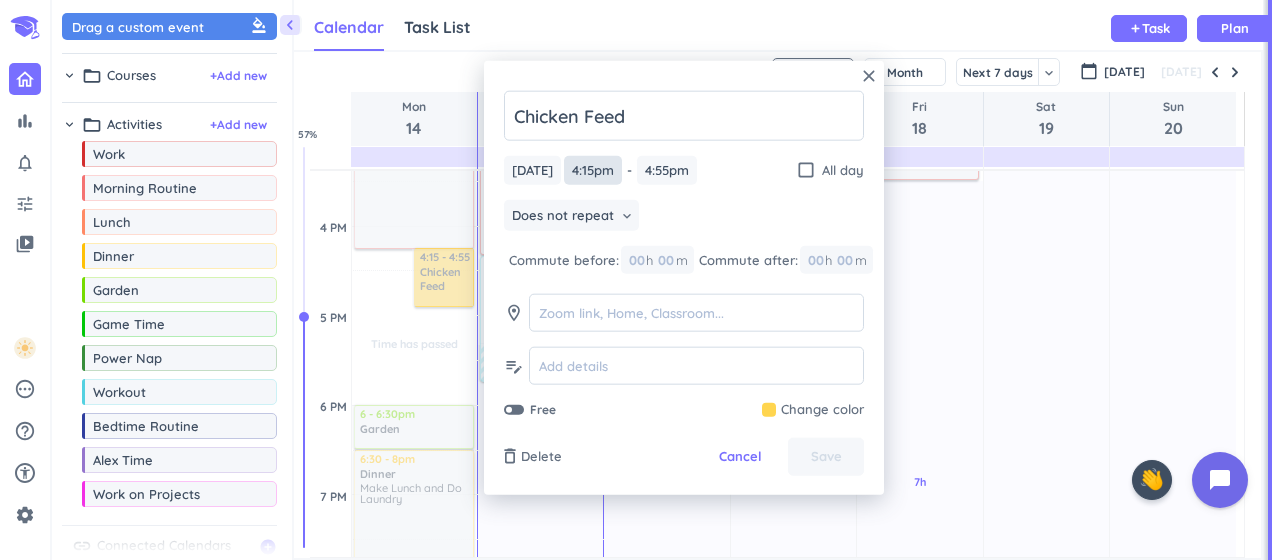 click on "4:15pm" at bounding box center [593, 170] 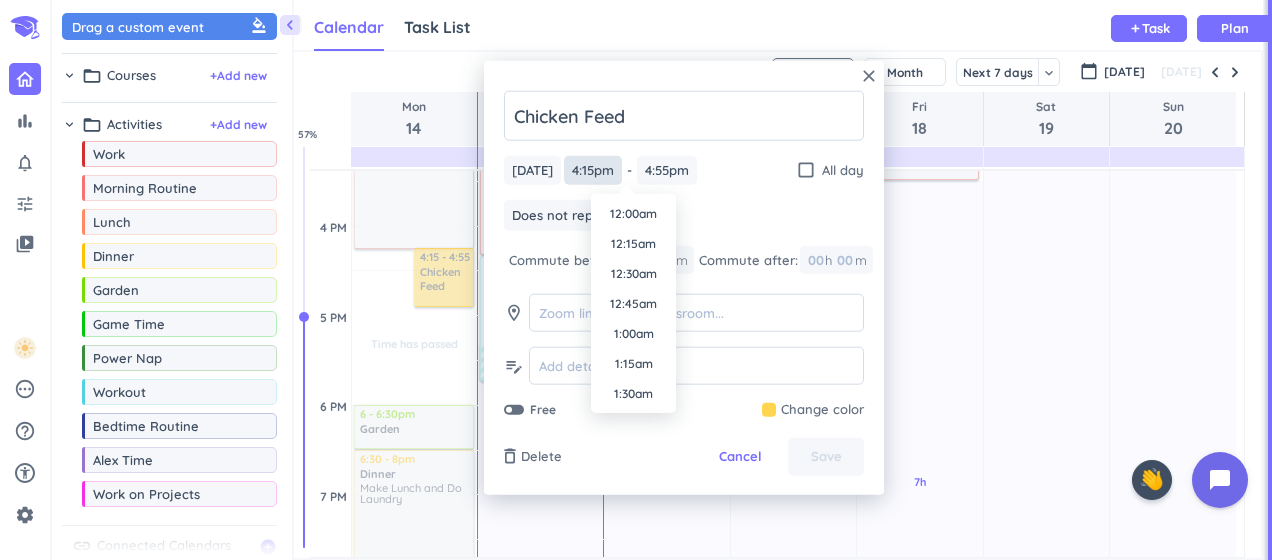 scroll, scrollTop: 1860, scrollLeft: 0, axis: vertical 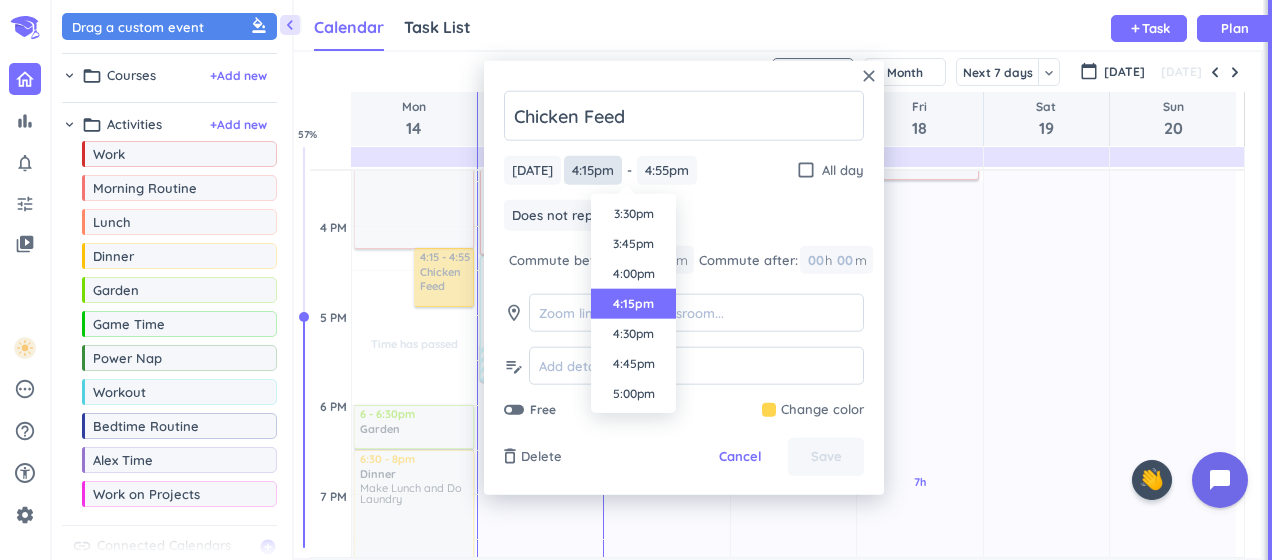 click on "4:15pm" at bounding box center (593, 170) 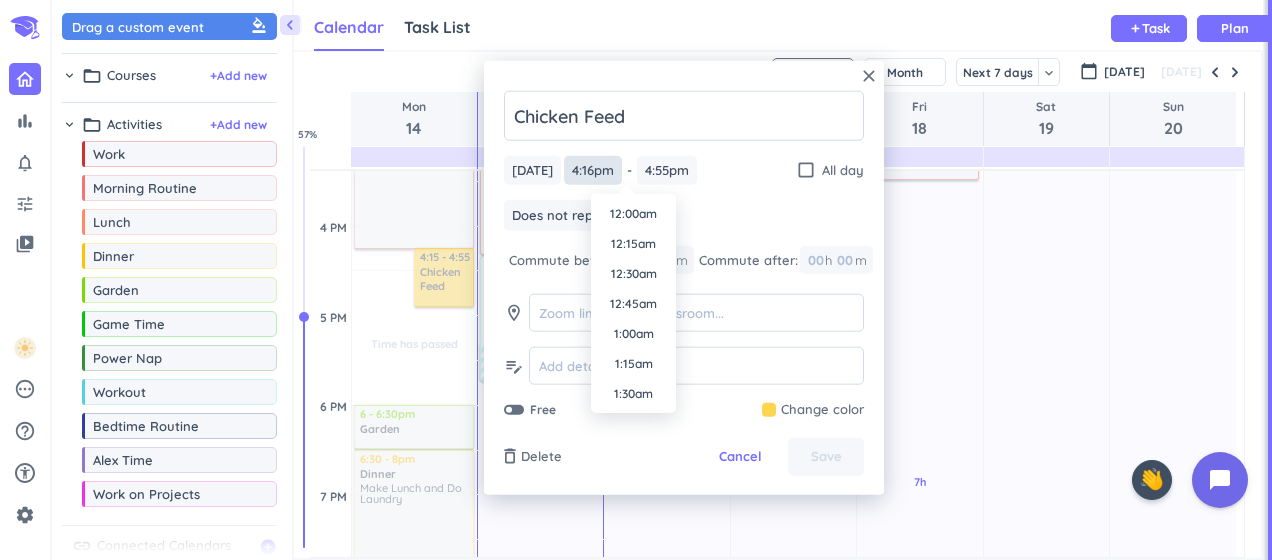 scroll, scrollTop: 0, scrollLeft: 0, axis: both 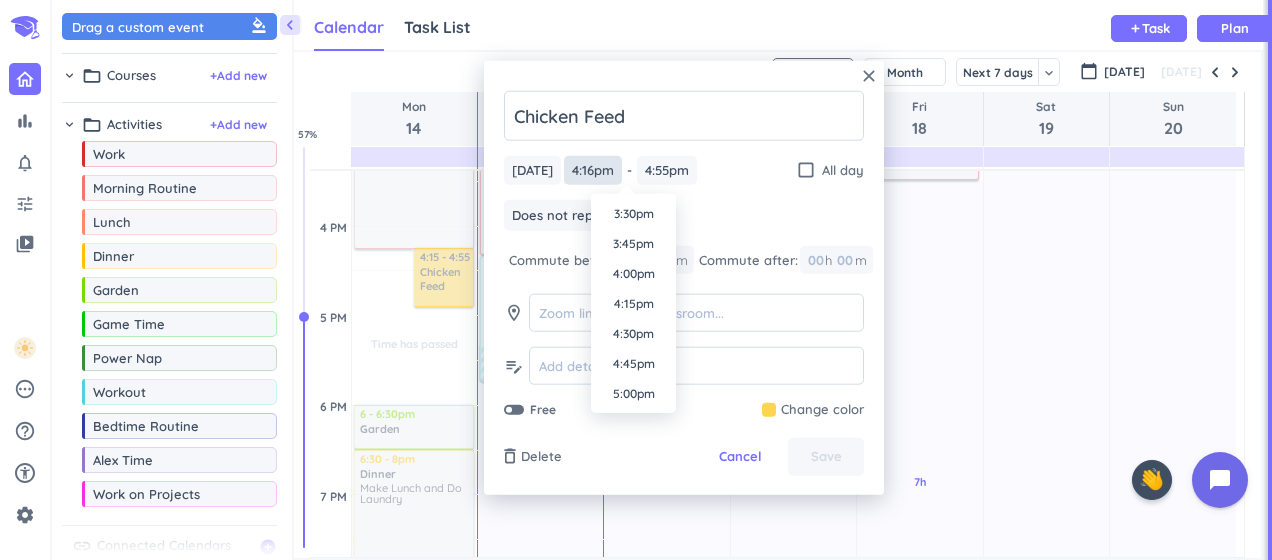 type on "4:16pm" 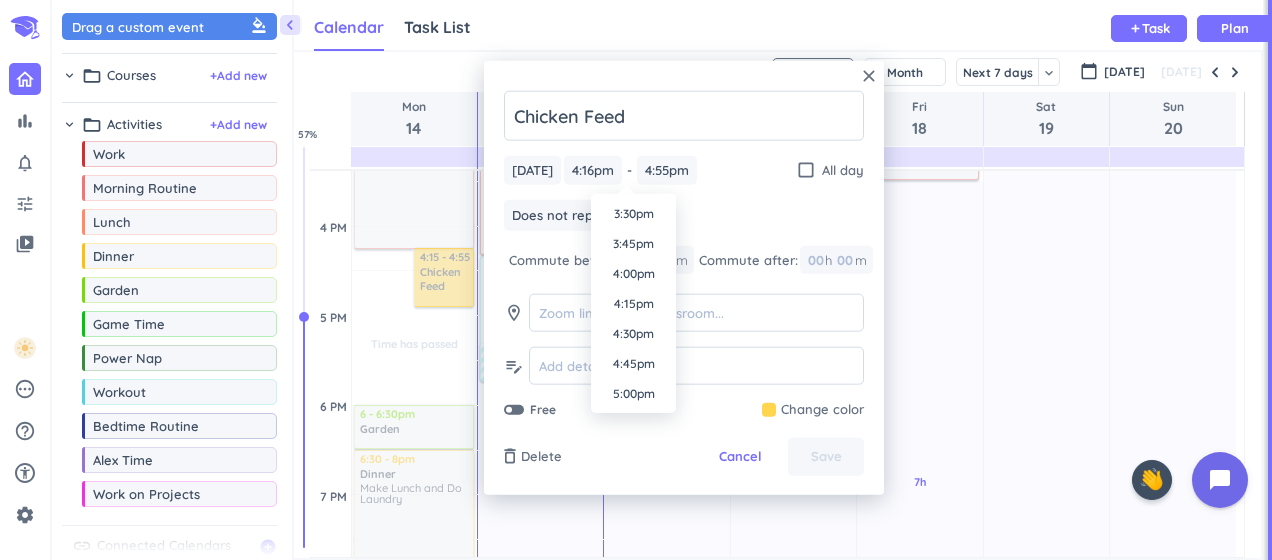 click on "Does not repeat keyboard_arrow_down" at bounding box center (684, 218) 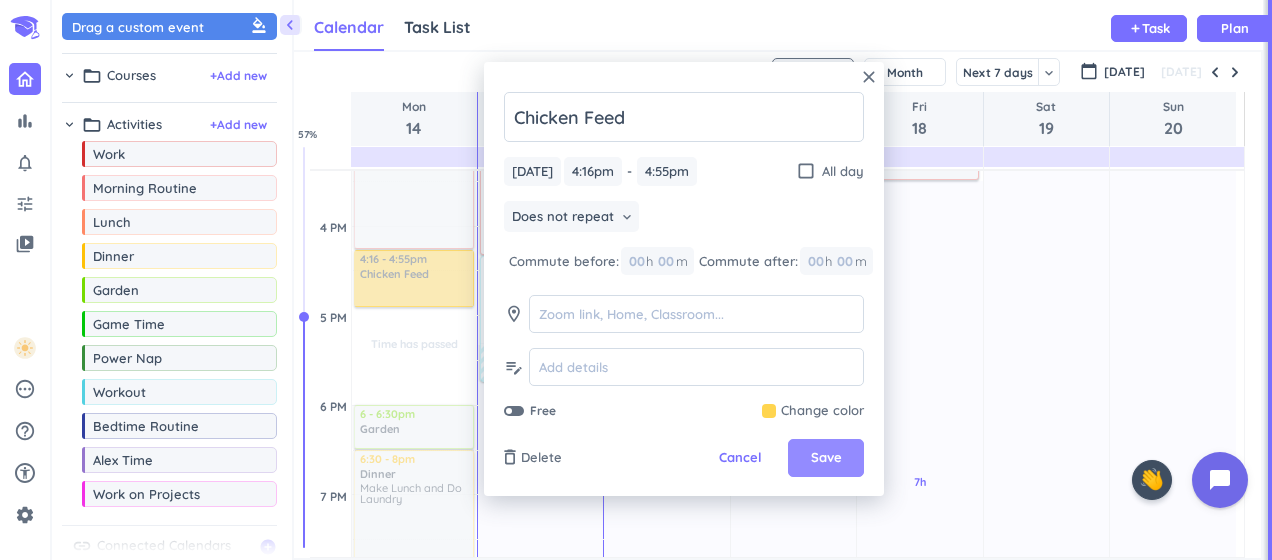 click on "Save" at bounding box center (826, 458) 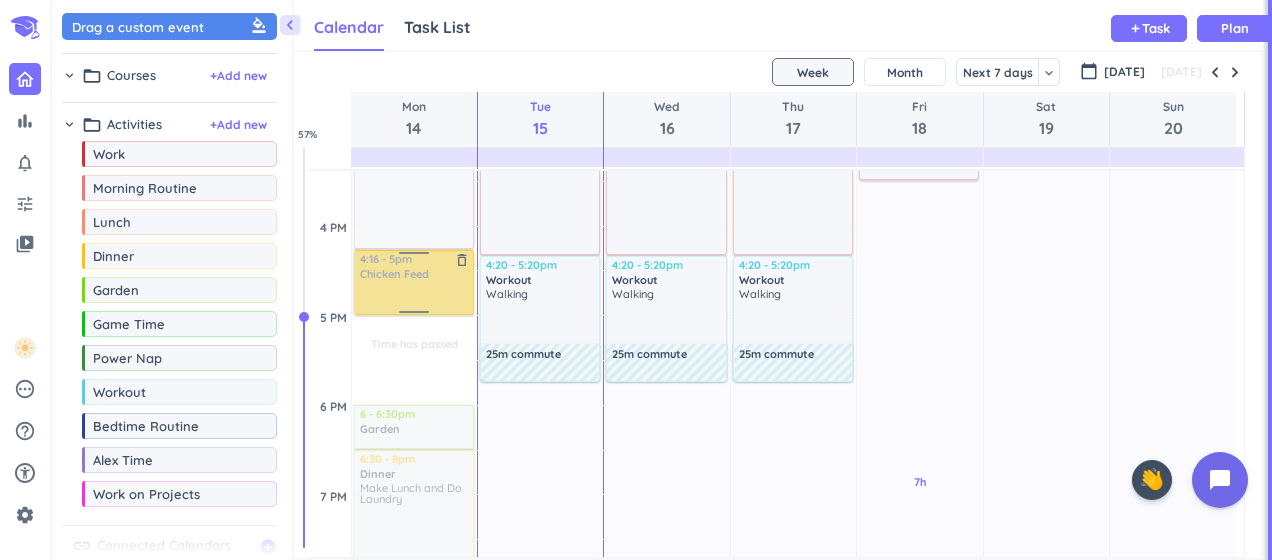 click on "Time has passed Past due Plan Time has passed Past due Plan Time has passed Past due Plan Adjust Awake Time Adjust Awake Time 6:45 - 7am Morning Routine delete_outline 7:46am - 4:16pm Work delete_outline 4:16 - 4:55pm Chicken Feed delete_outline 6 - 6:30pm Garden delete_outline 6:30 - 8pm Dinner delete_outline Make Lunch and Do Laundry 10:30 - 10:45pm Bedtime Routine delete_outline 4:16 - 5pm Chicken Feed delete_outline" at bounding box center [414, 226] 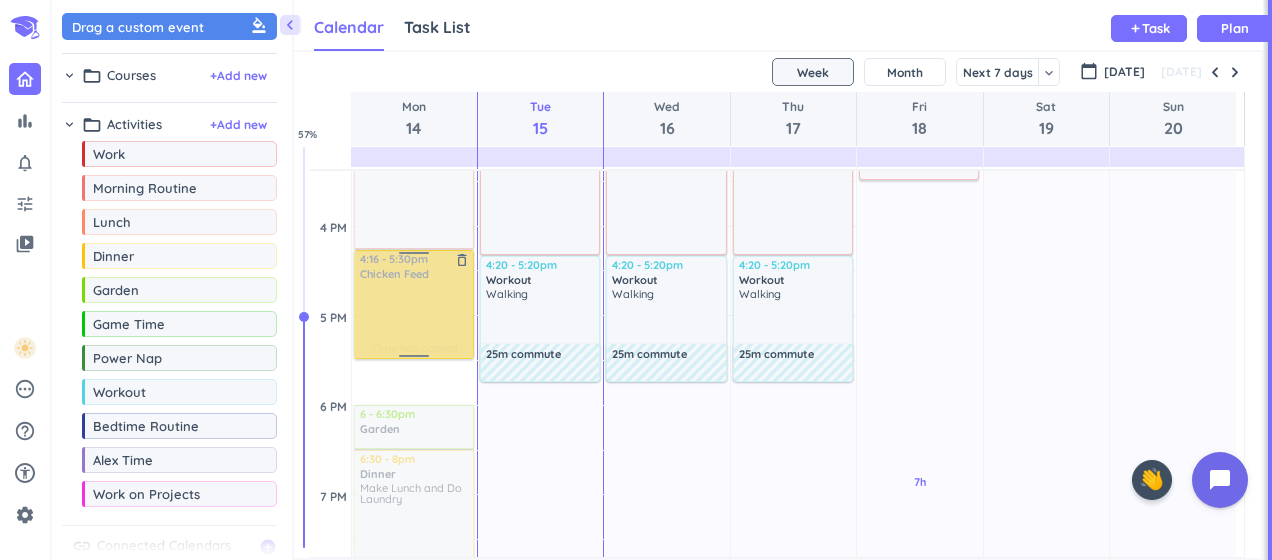 drag, startPoint x: 411, startPoint y: 312, endPoint x: 414, endPoint y: 356, distance: 44.102154 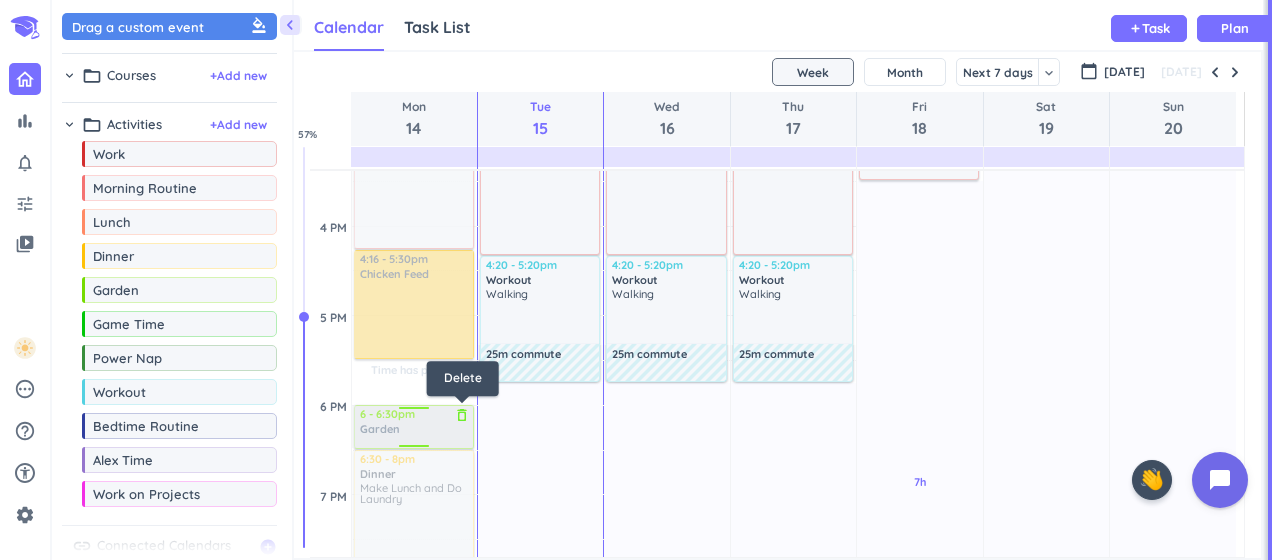 click on "delete_outline" at bounding box center (462, 415) 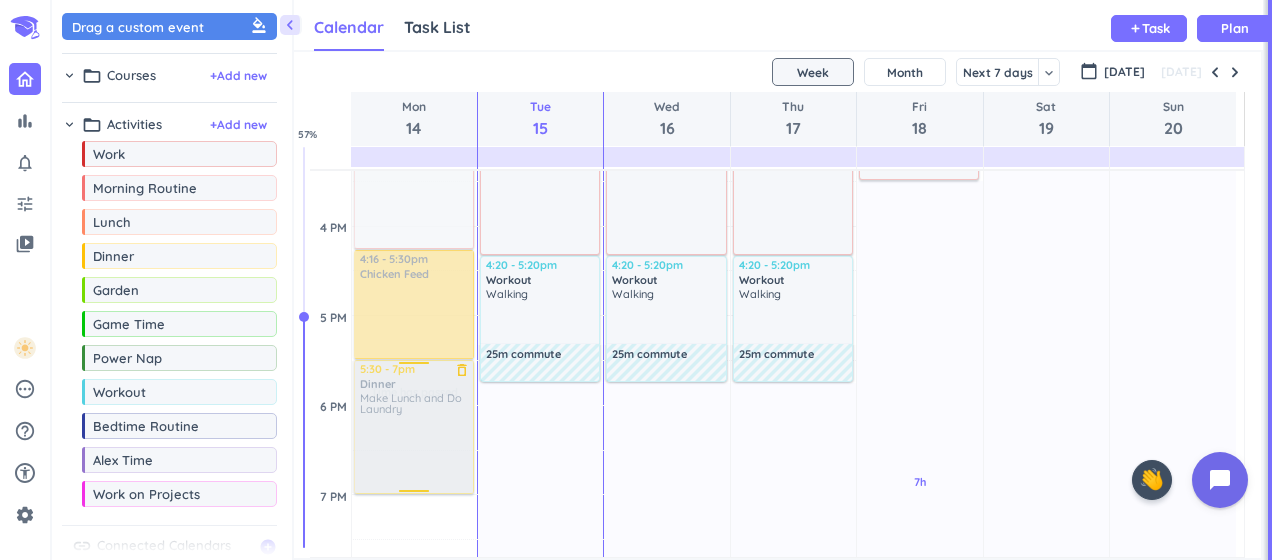 drag, startPoint x: 413, startPoint y: 490, endPoint x: 416, endPoint y: 420, distance: 70.064255 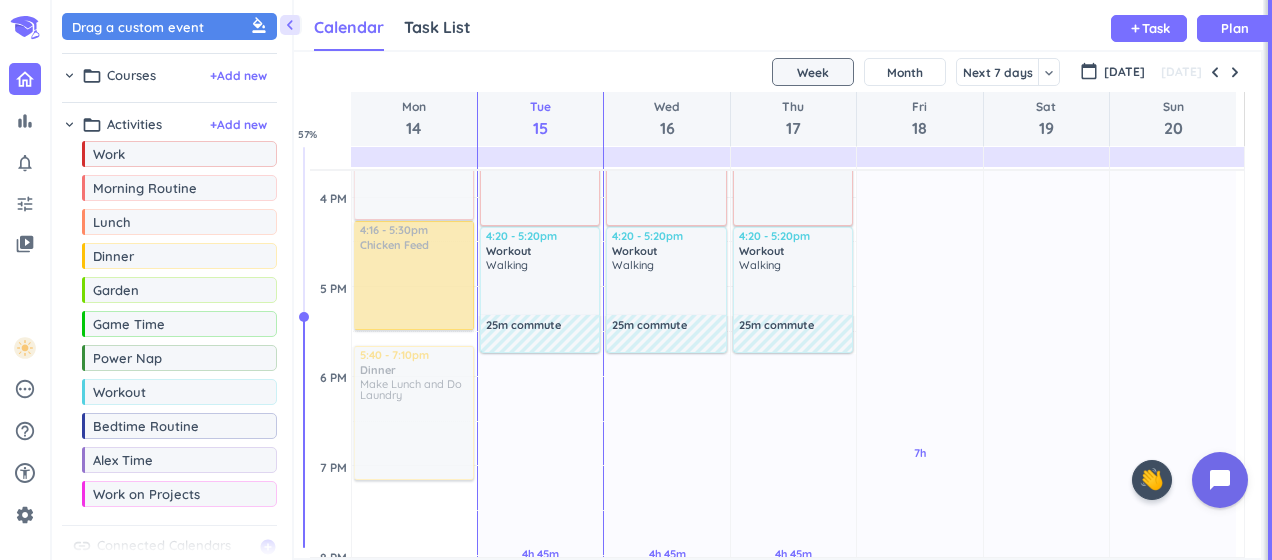 scroll, scrollTop: 1052, scrollLeft: 0, axis: vertical 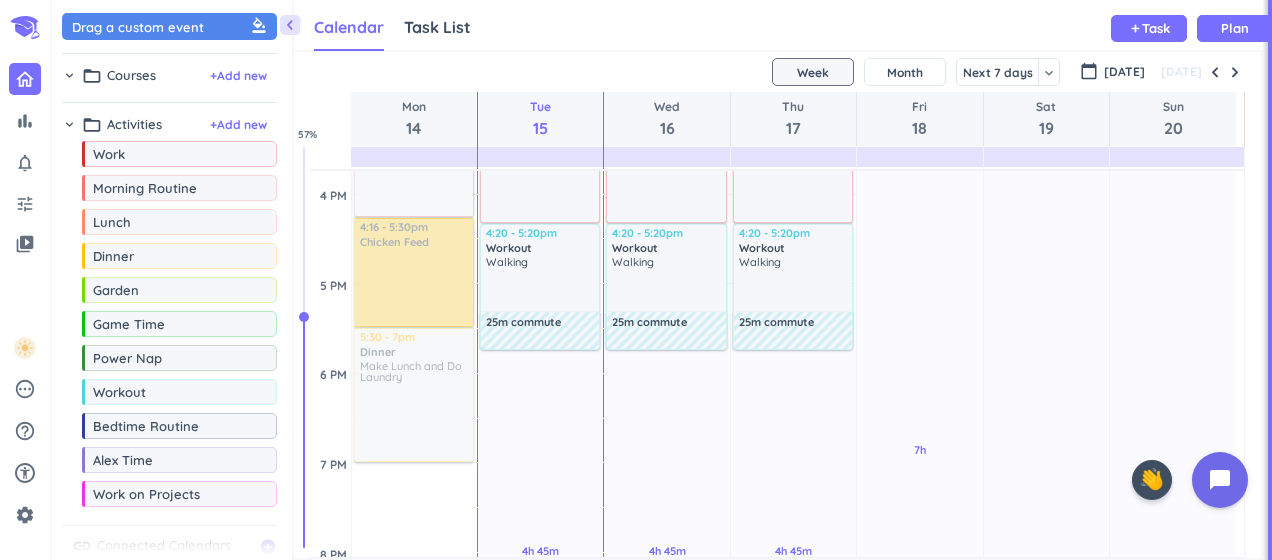 drag, startPoint x: 405, startPoint y: 488, endPoint x: 408, endPoint y: 474, distance: 14.3178215 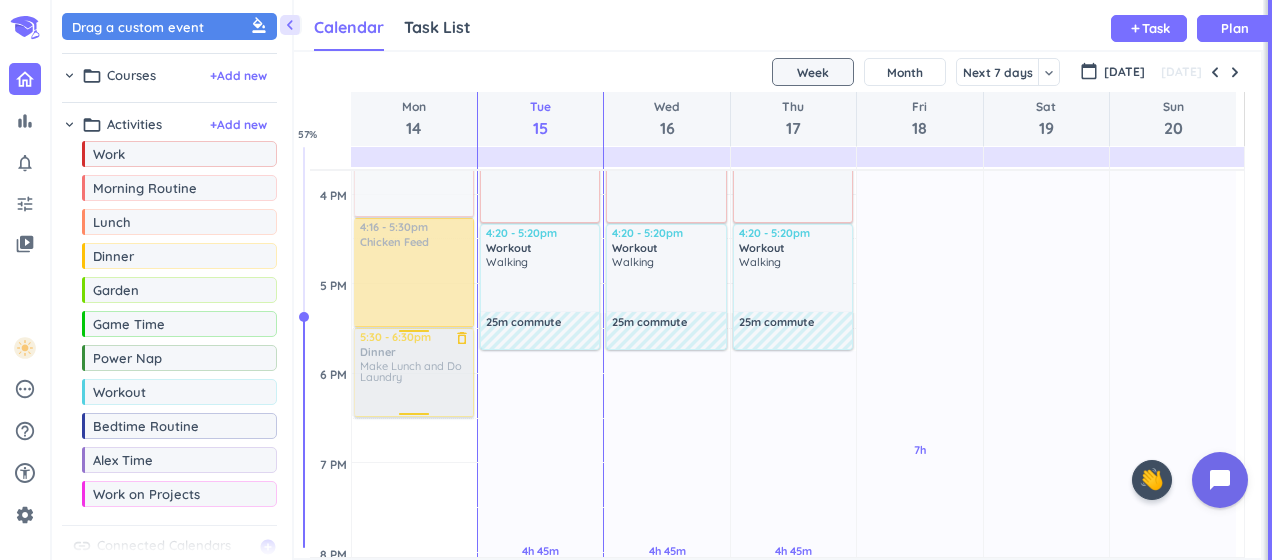 drag, startPoint x: 407, startPoint y: 460, endPoint x: 412, endPoint y: 413, distance: 47.26521 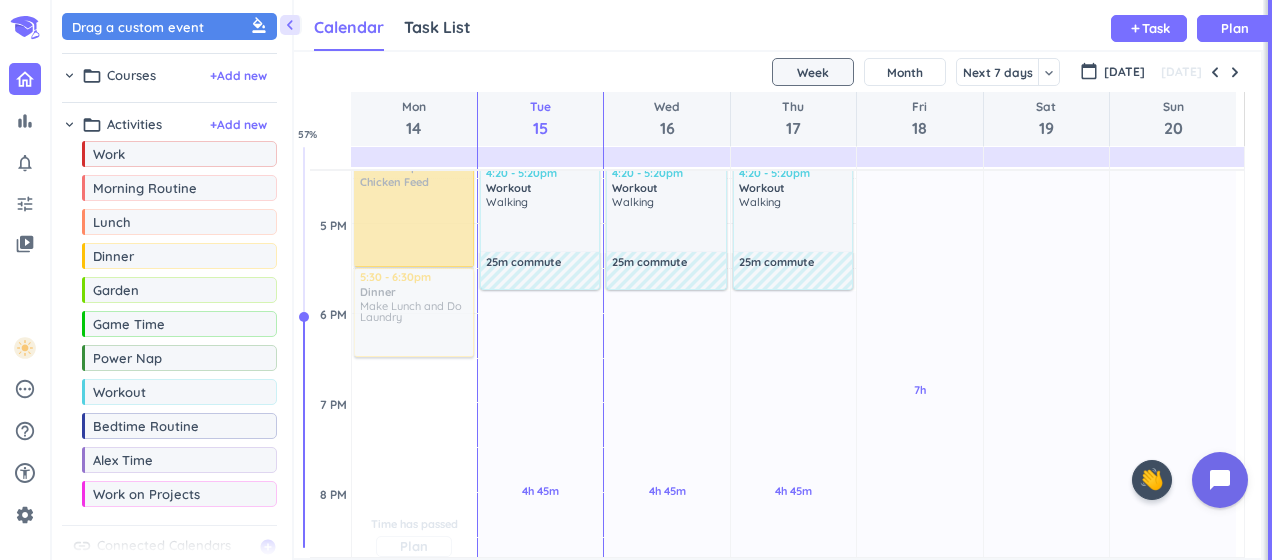 scroll, scrollTop: 1152, scrollLeft: 0, axis: vertical 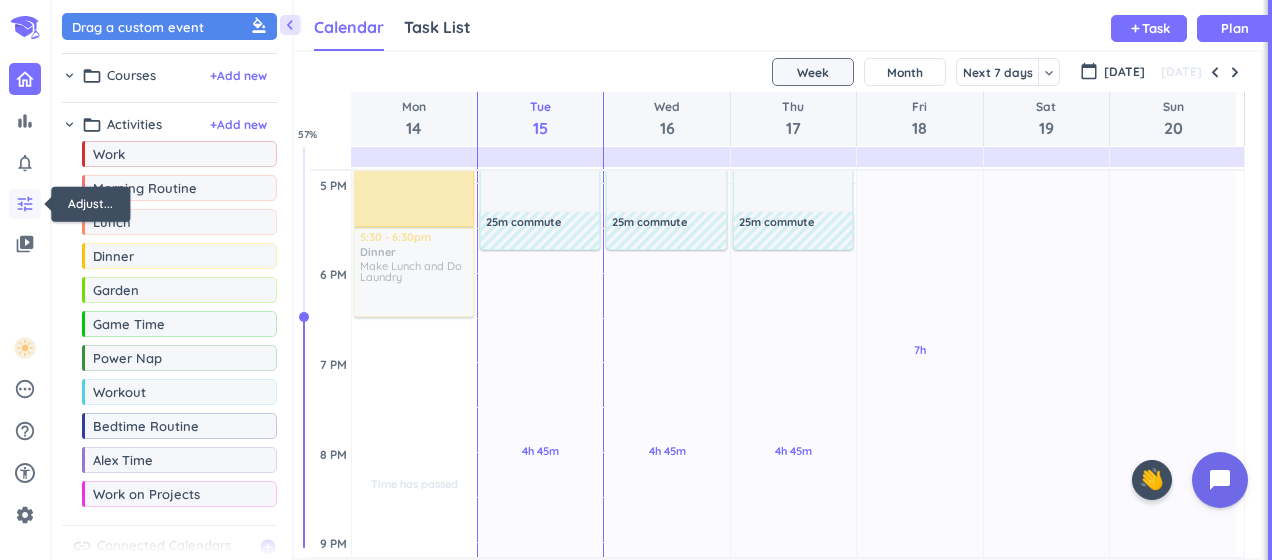 click on "tune" at bounding box center [25, 204] 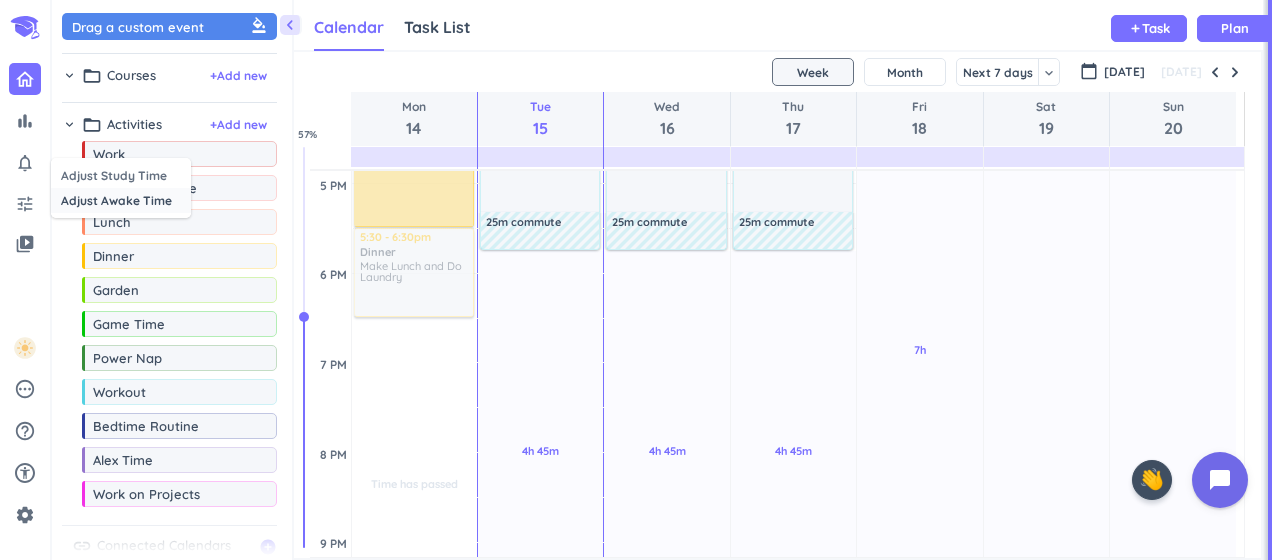 click on "Adjust Awake Time" at bounding box center (121, 200) 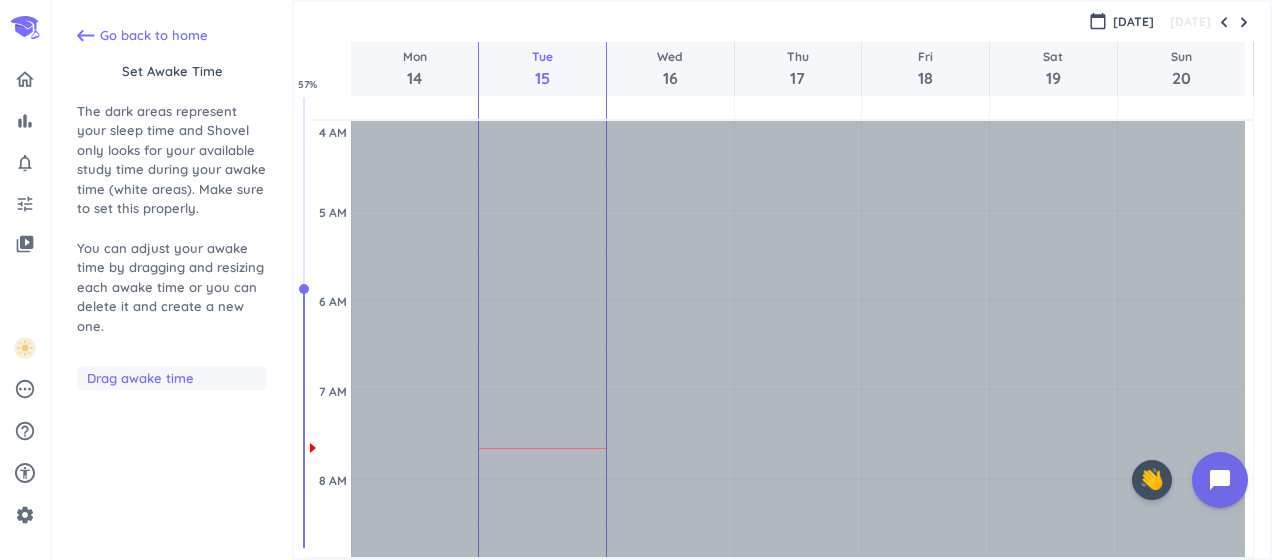 scroll, scrollTop: 248, scrollLeft: 0, axis: vertical 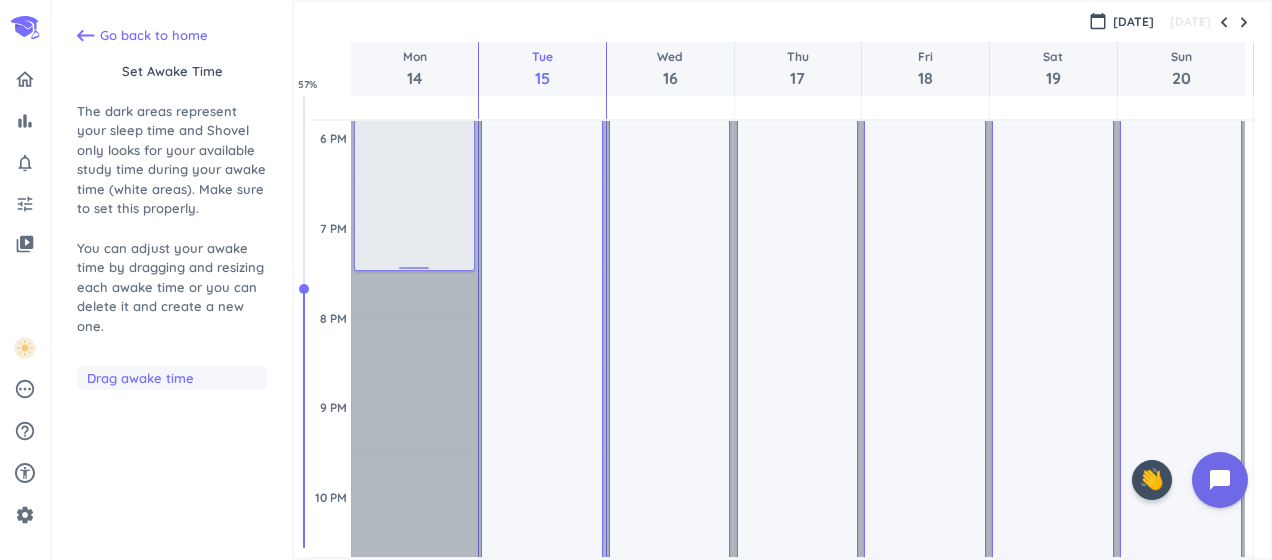 drag, startPoint x: 412, startPoint y: 448, endPoint x: 431, endPoint y: 264, distance: 184.97838 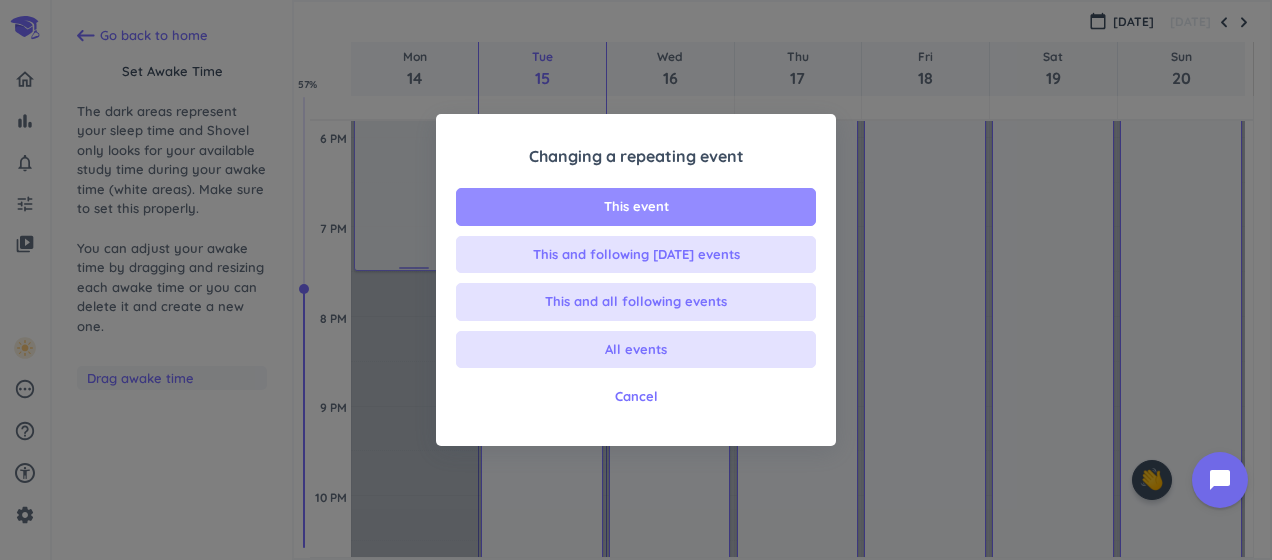 click on "This event" at bounding box center [636, 207] 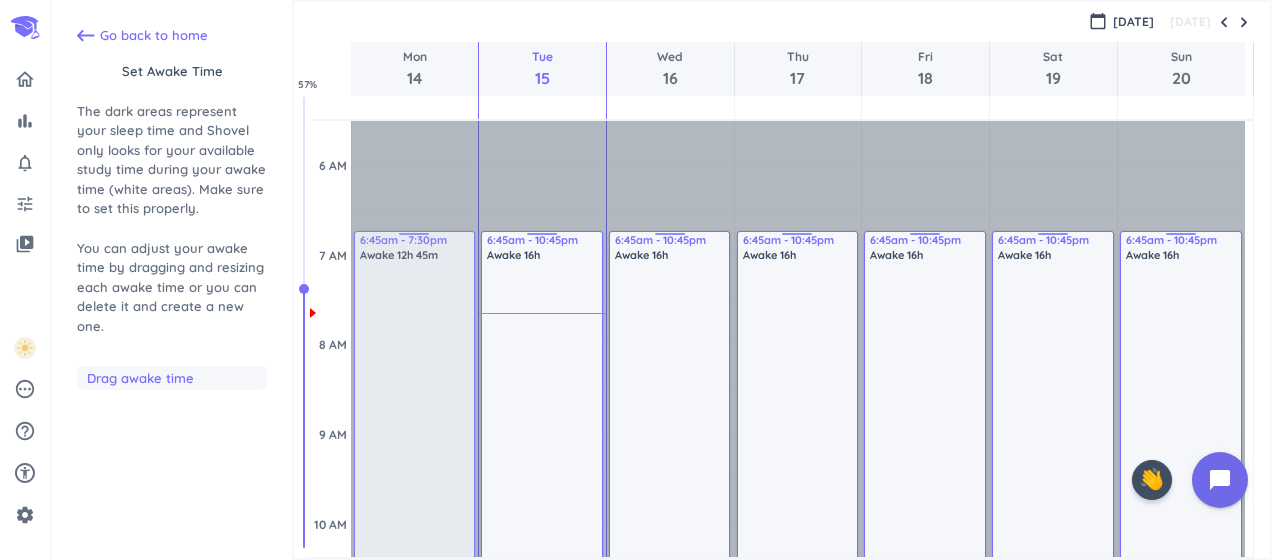 scroll, scrollTop: 0, scrollLeft: 0, axis: both 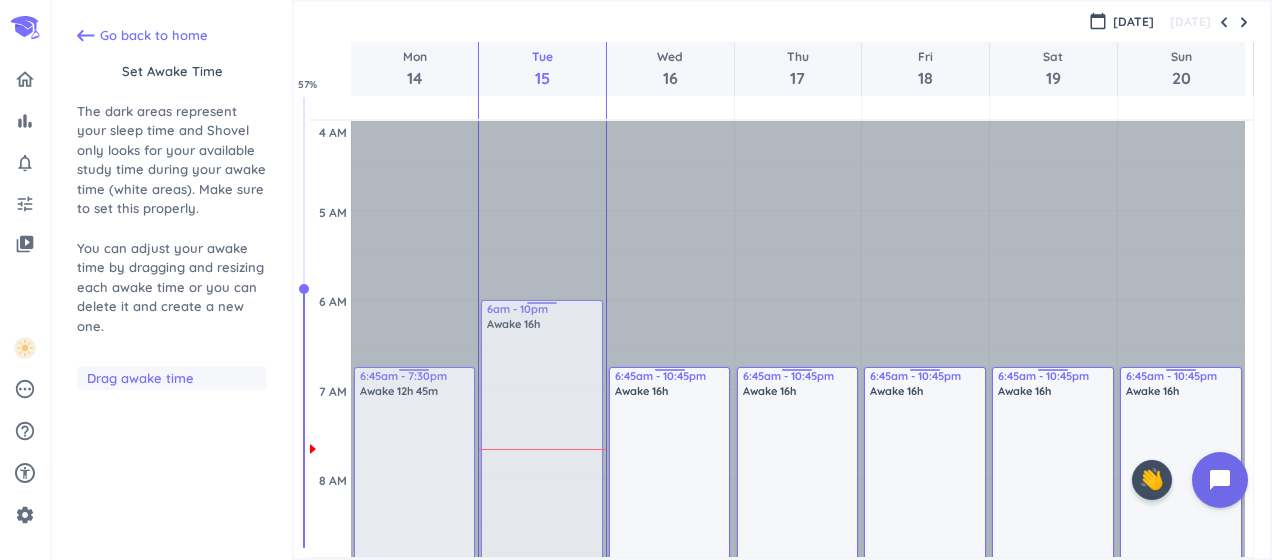 drag, startPoint x: 540, startPoint y: 367, endPoint x: 531, endPoint y: 284, distance: 83.48653 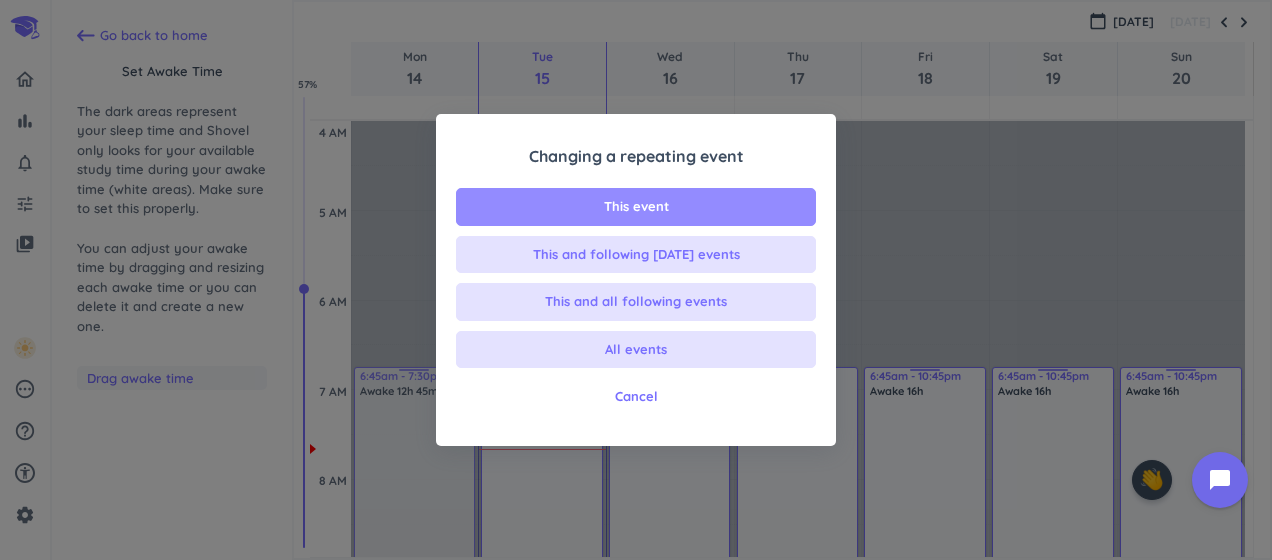 click on "This event" at bounding box center (636, 207) 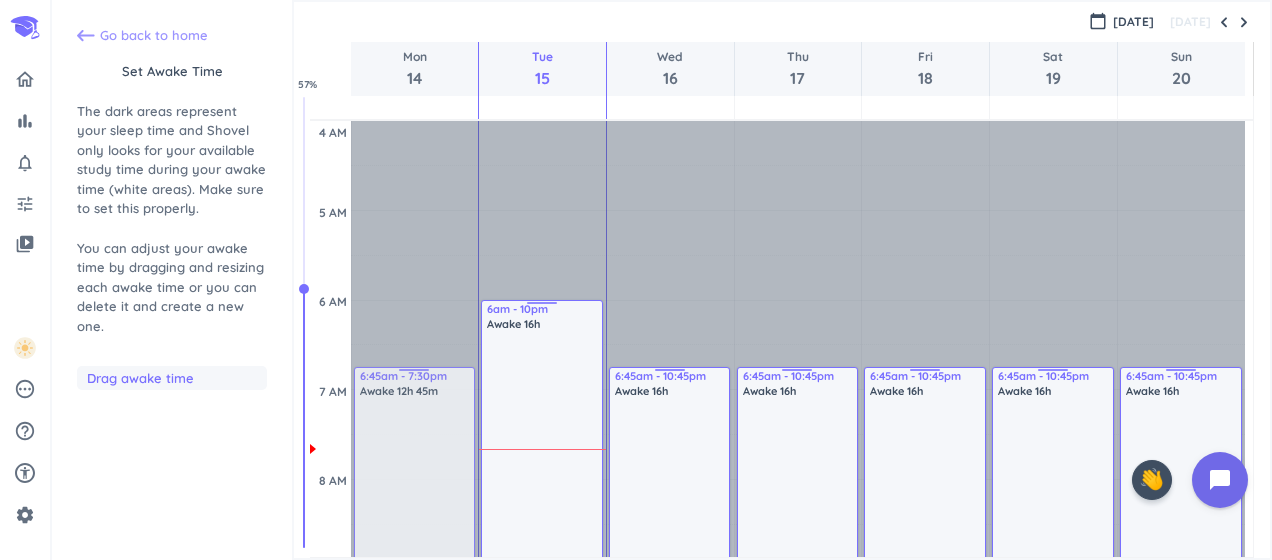 click on "Go back to home" at bounding box center [154, 36] 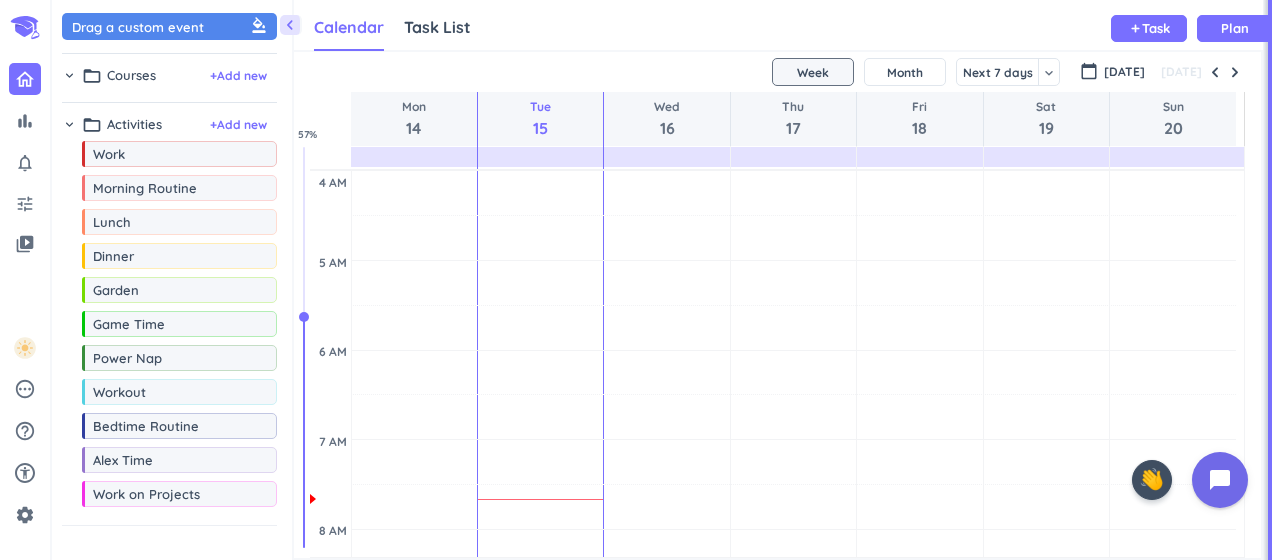 scroll, scrollTop: 9, scrollLeft: 8, axis: both 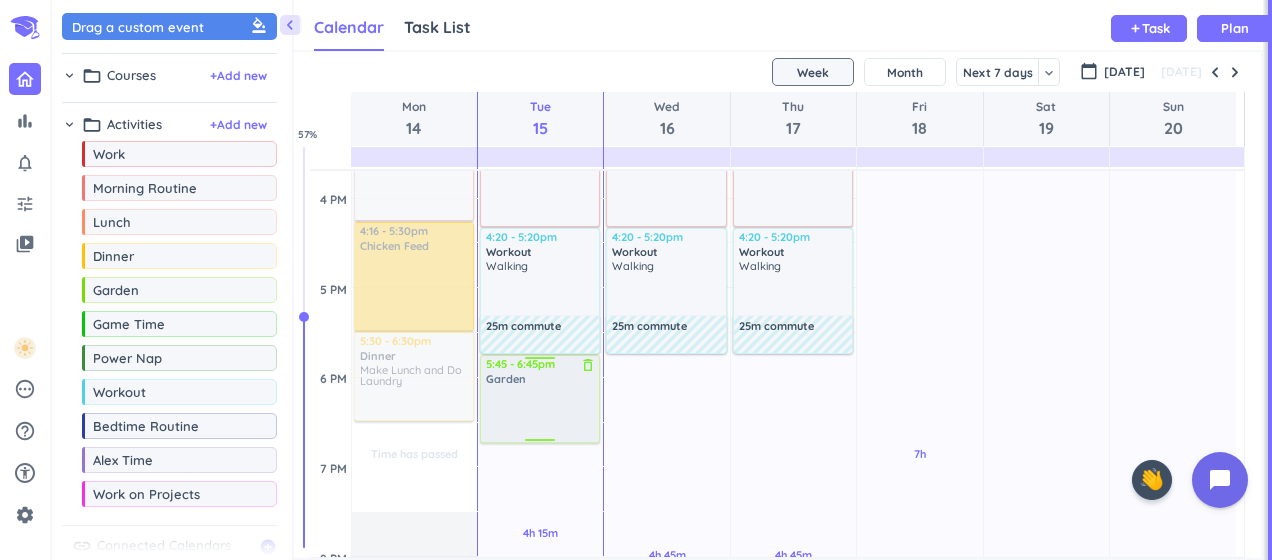 drag, startPoint x: 120, startPoint y: 290, endPoint x: 513, endPoint y: 358, distance: 398.83957 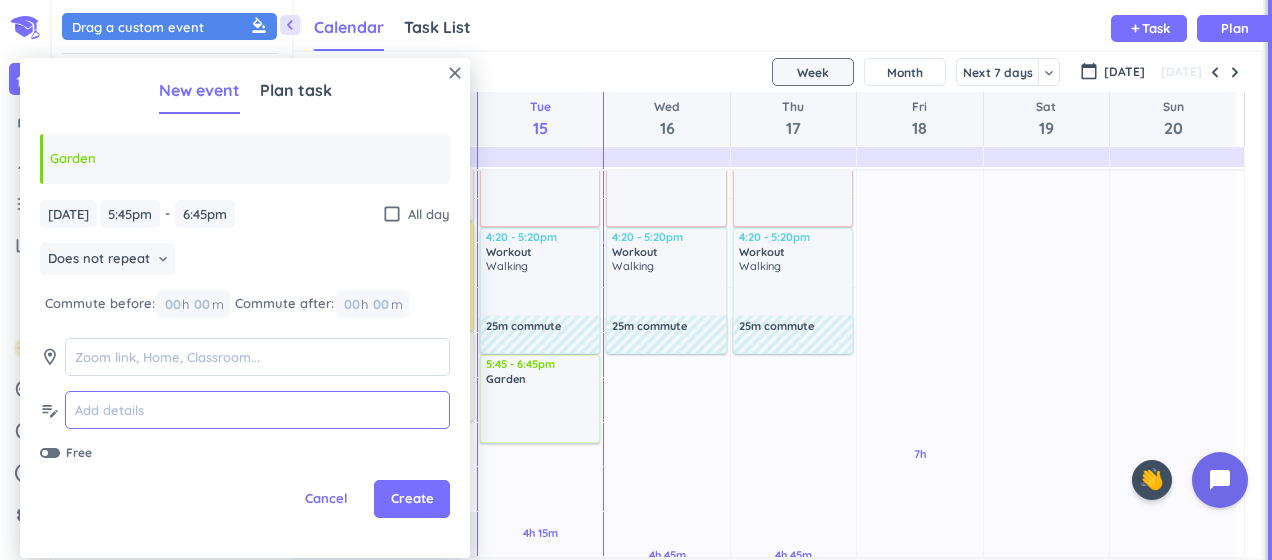 click at bounding box center (257, 410) 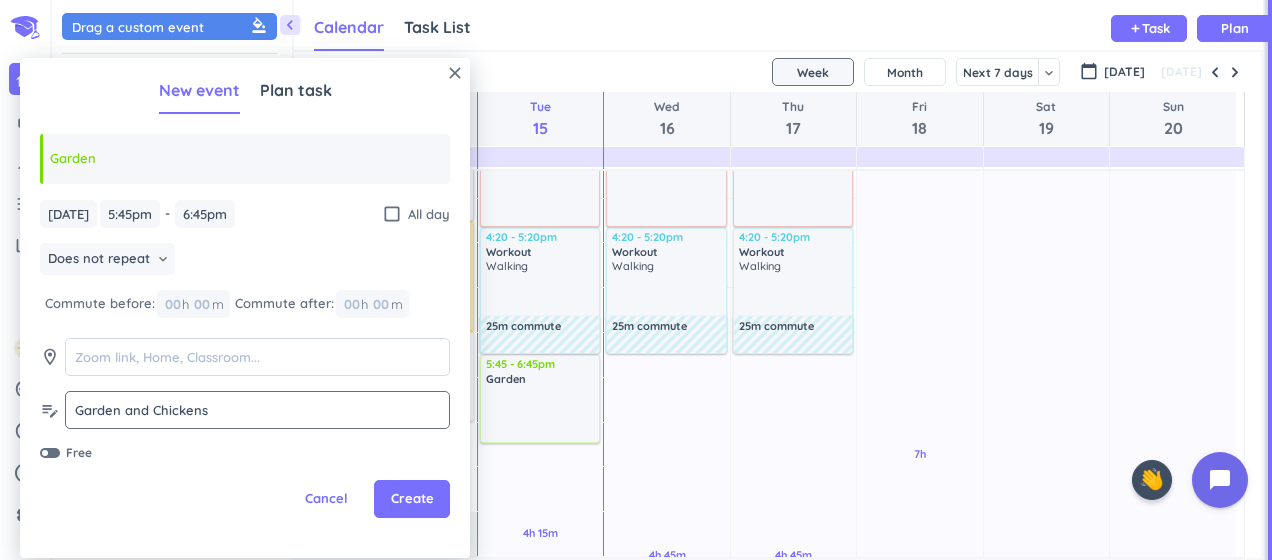 click on "Garden and Chickens Garden and Chickens" 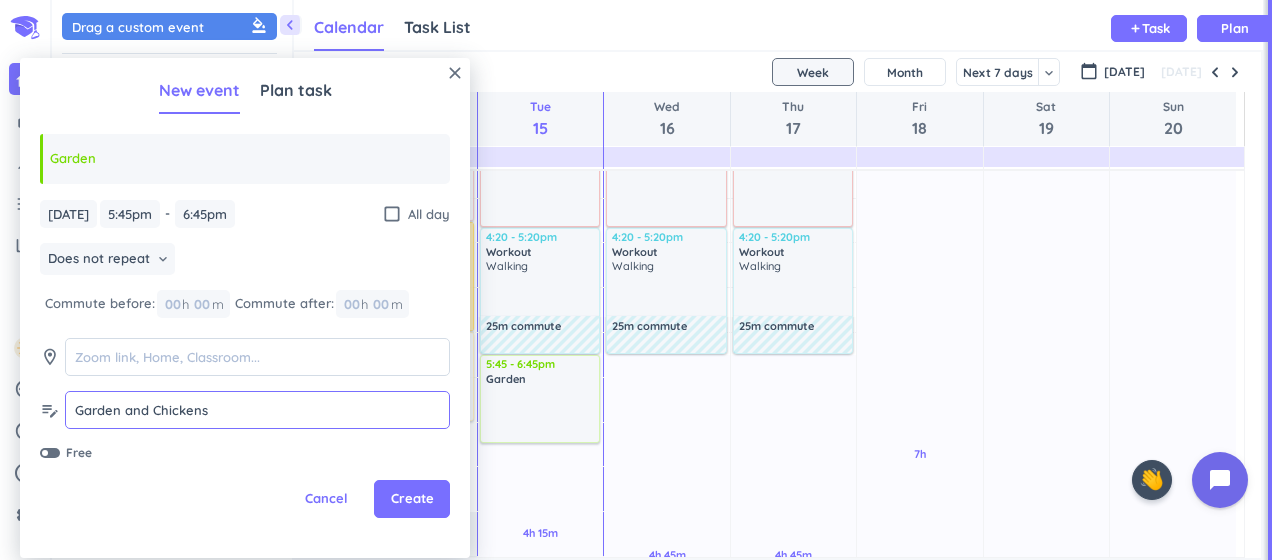 click on "Garden and Chickens" at bounding box center [257, 410] 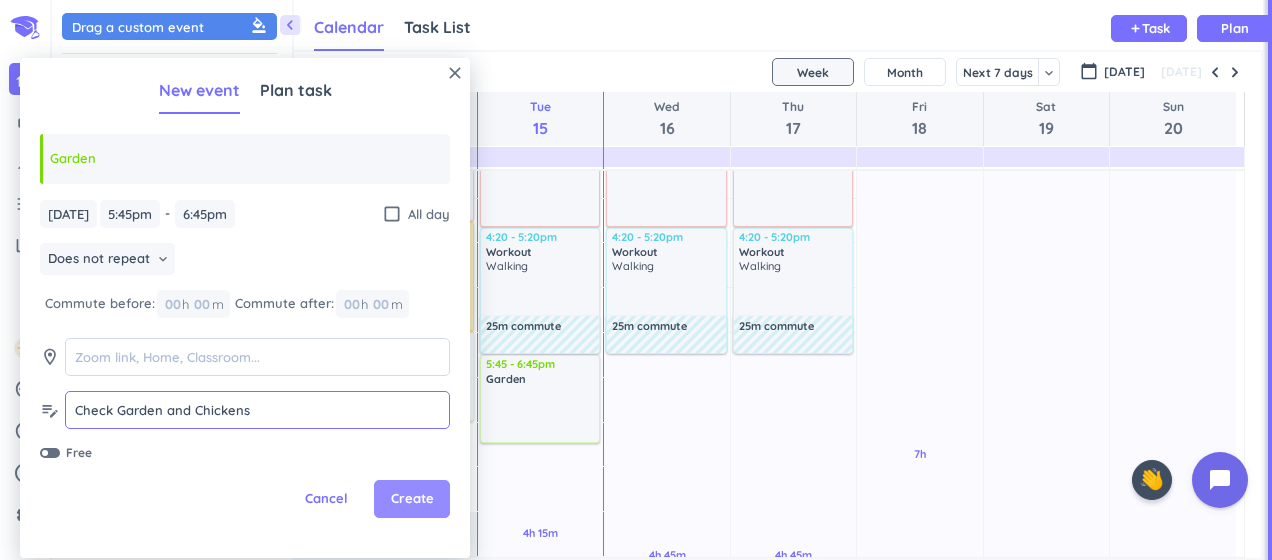 type on "Check Garden and Chickens" 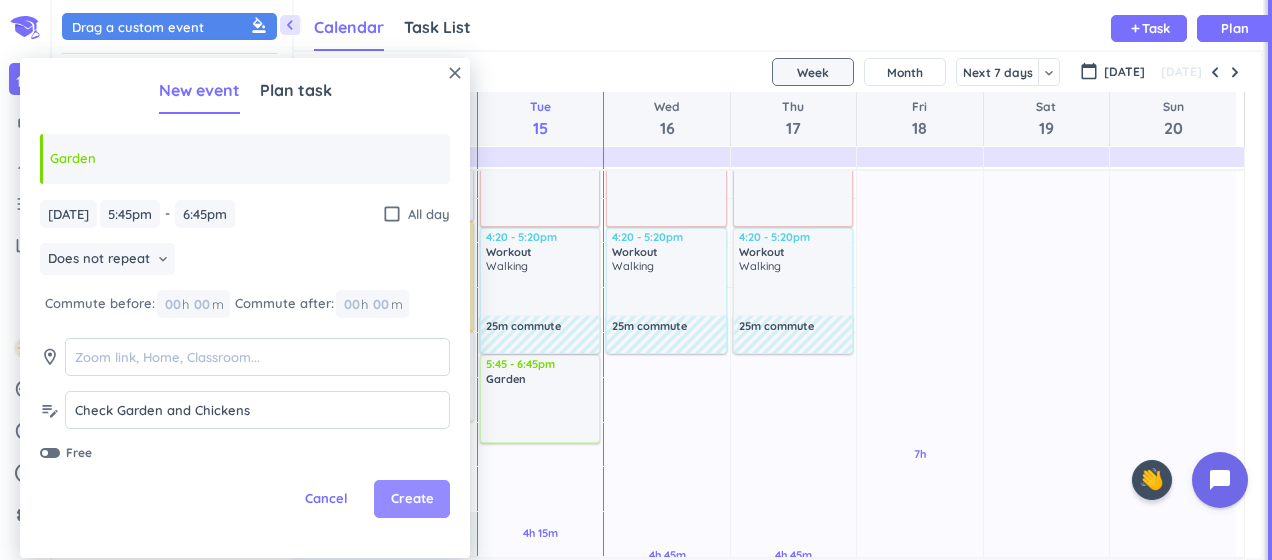 click on "Create" at bounding box center [412, 499] 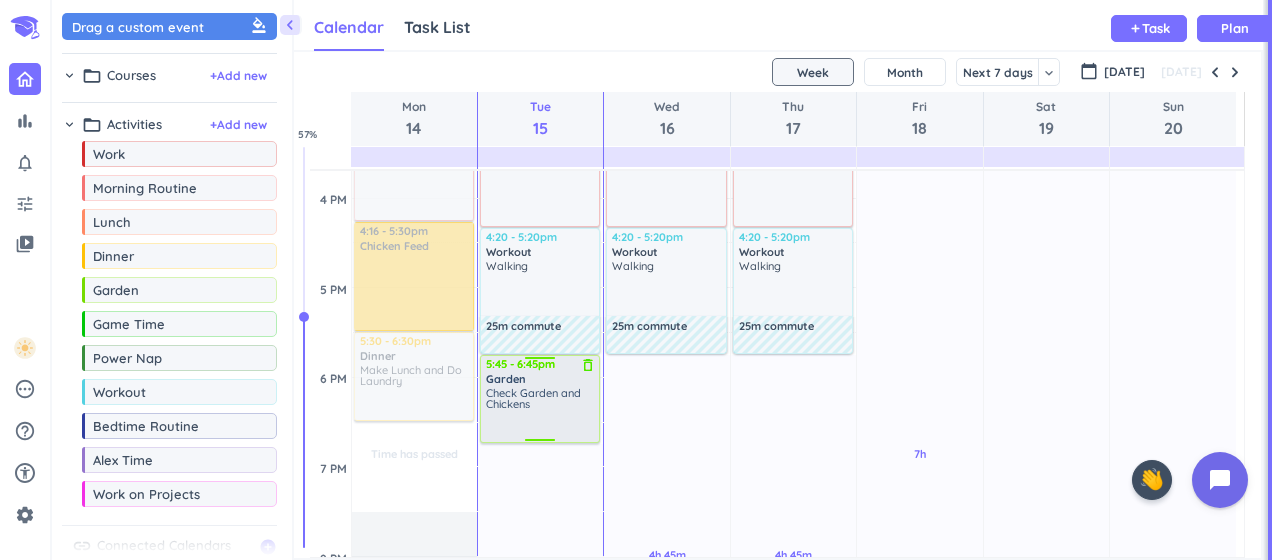 click on "Garden" at bounding box center (541, 379) 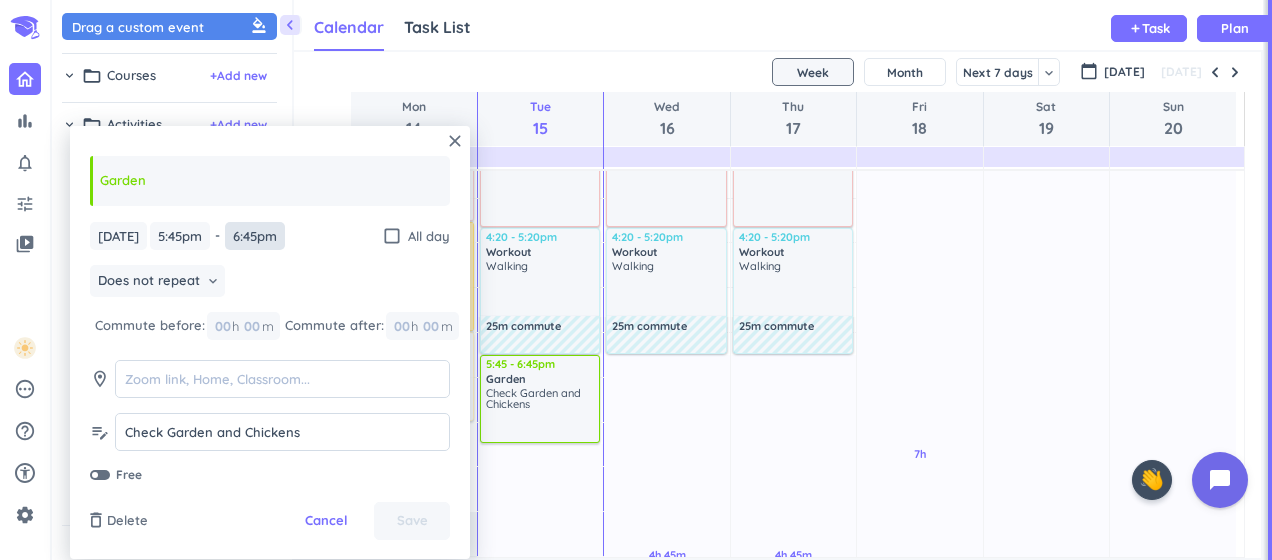 click on "6:45pm" at bounding box center (255, 236) 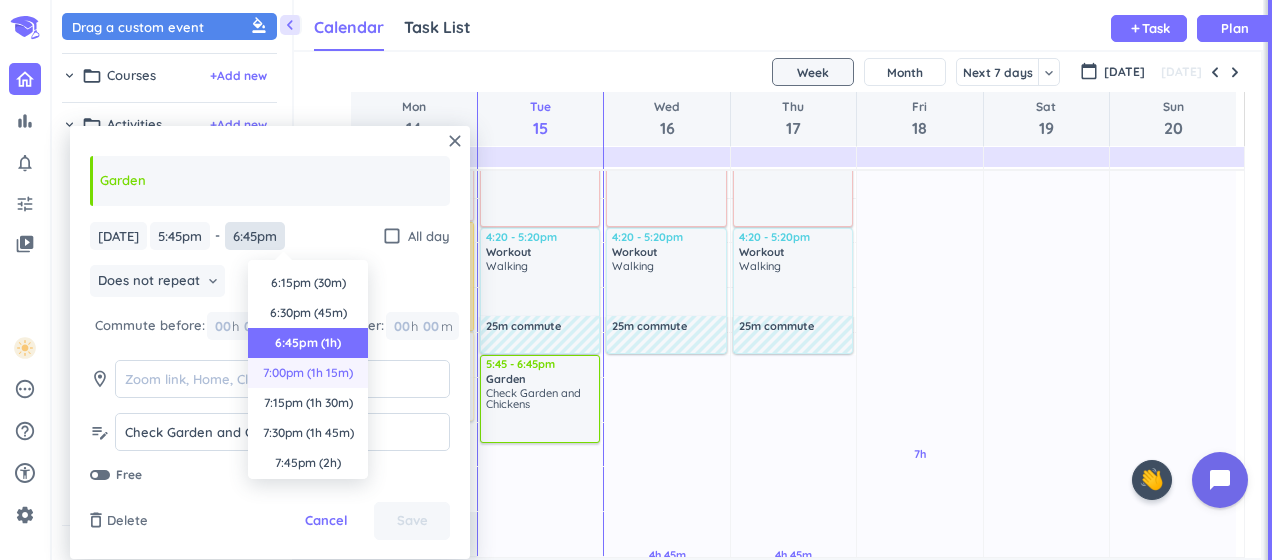 scroll, scrollTop: 0, scrollLeft: 0, axis: both 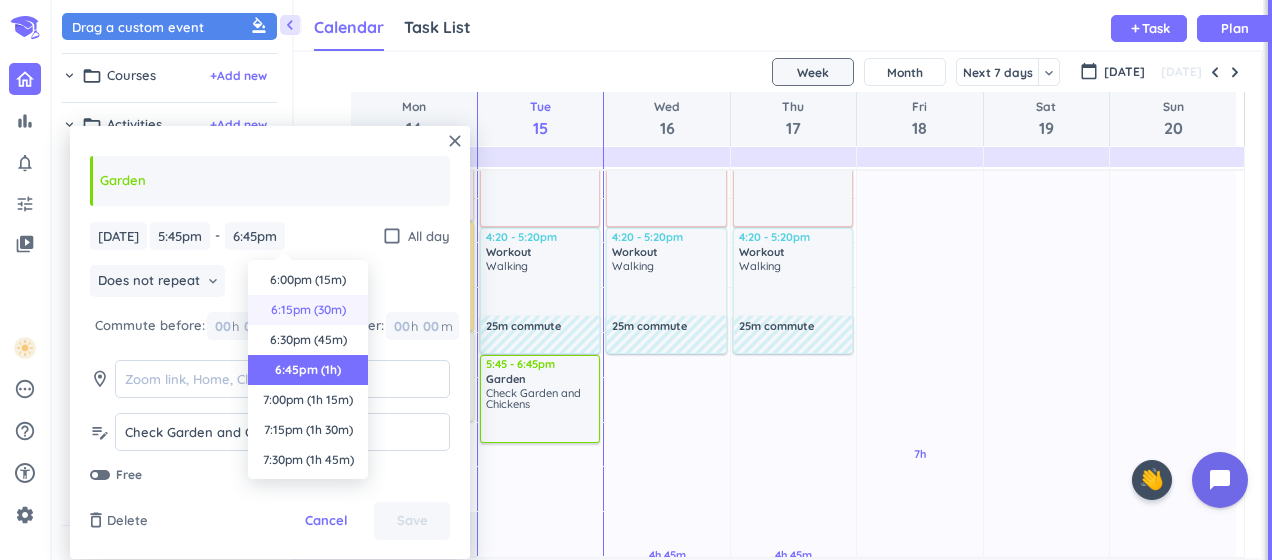 click on "6:15pm (30m)" at bounding box center [308, 310] 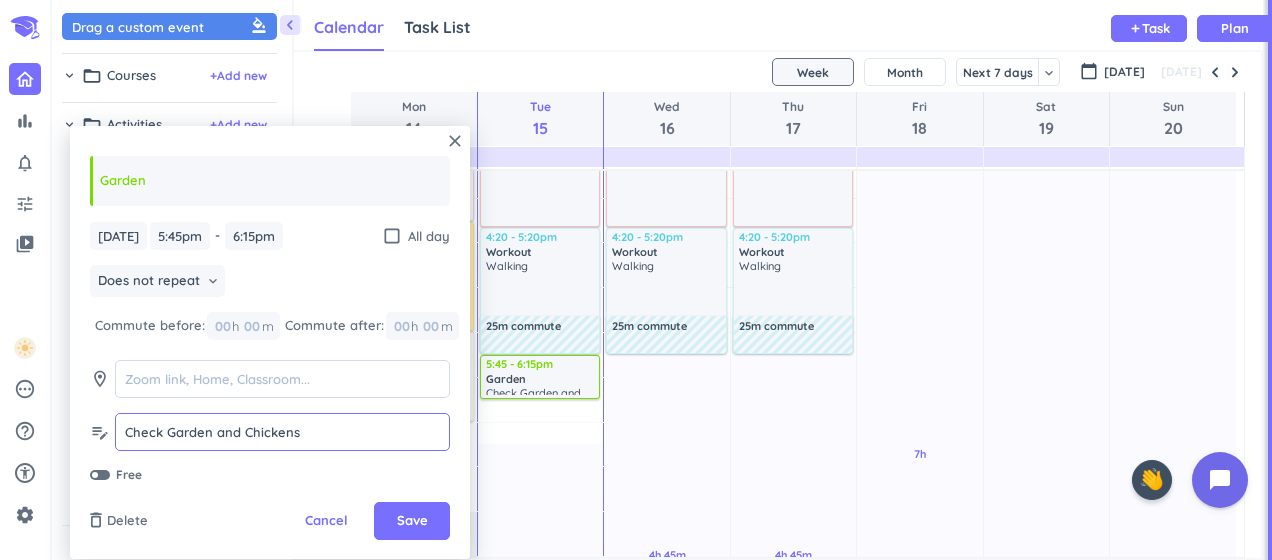 click on "Check Garden and Chickens" at bounding box center [282, 432] 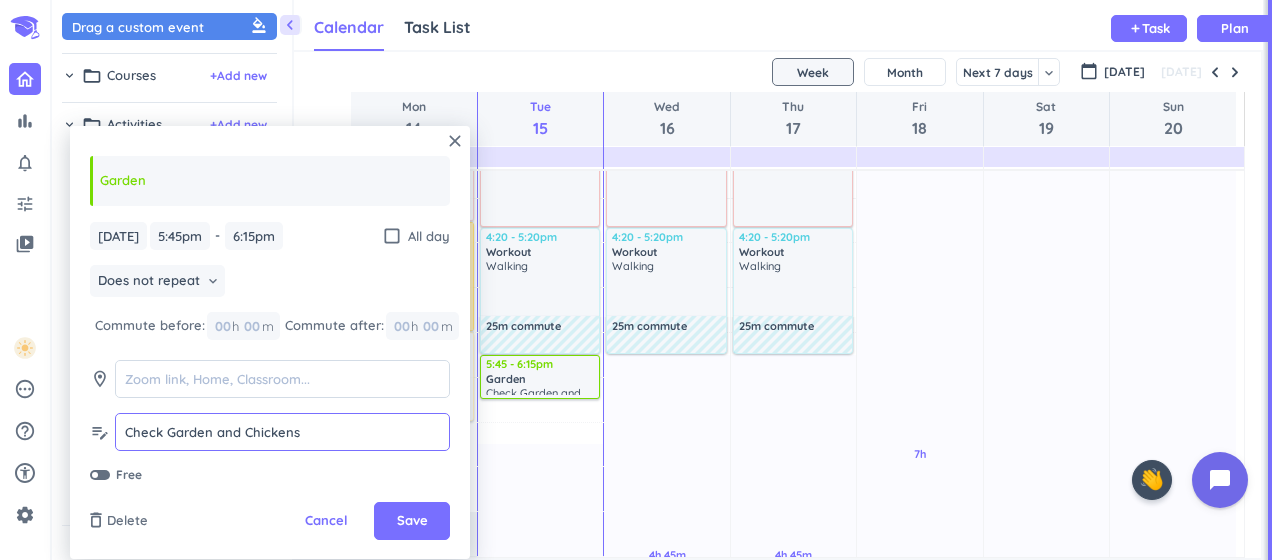 click on "Check Garden and Chickens" at bounding box center [282, 432] 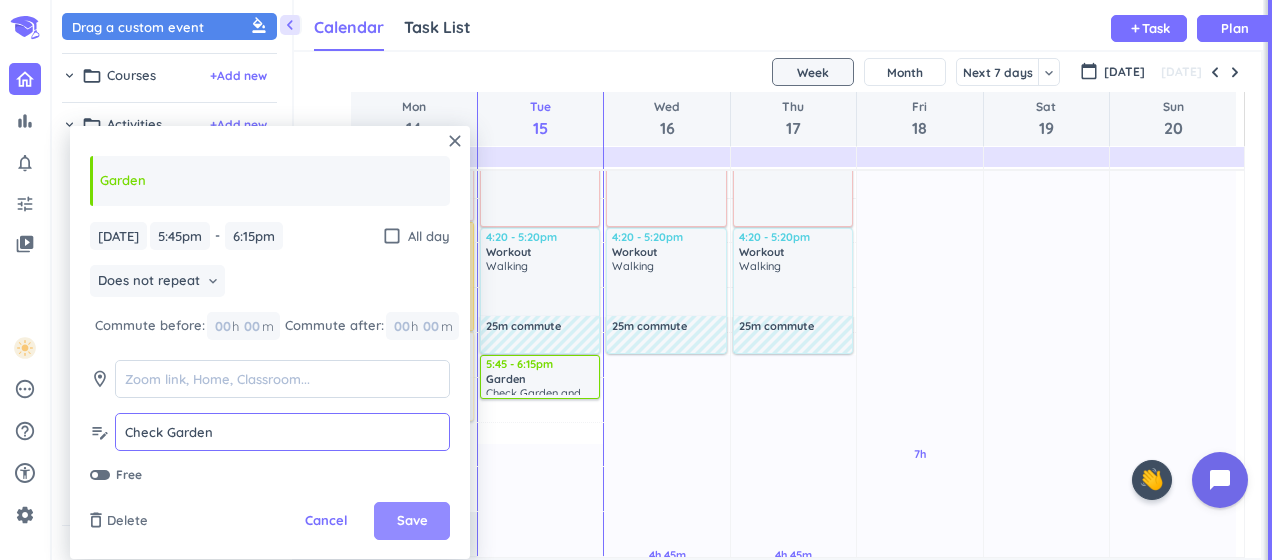 type on "Check Garden" 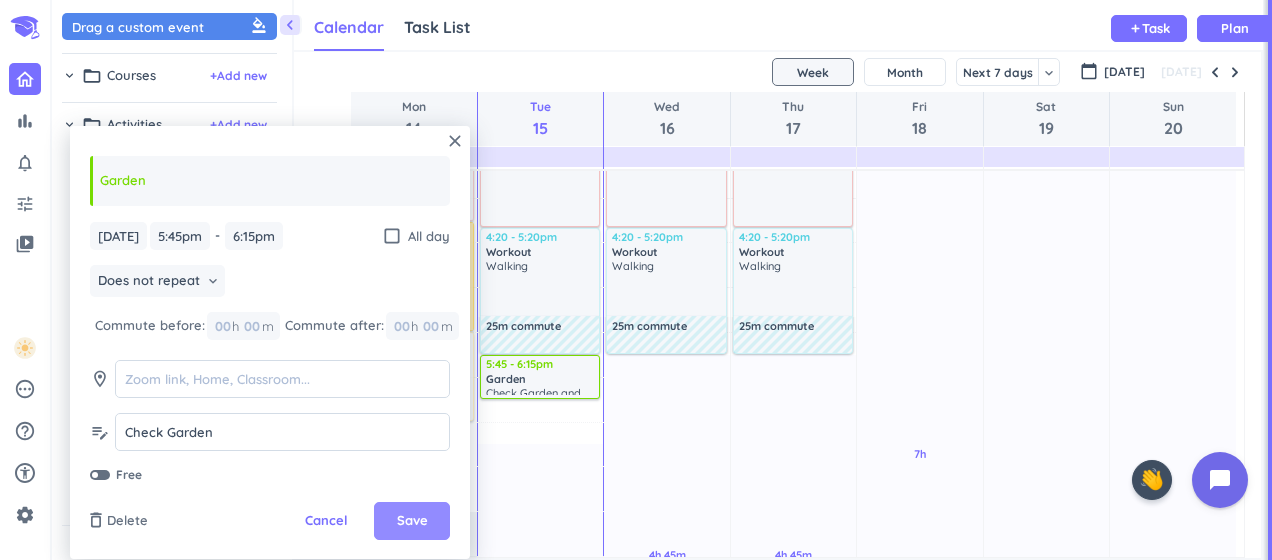 click on "Save" at bounding box center (412, 521) 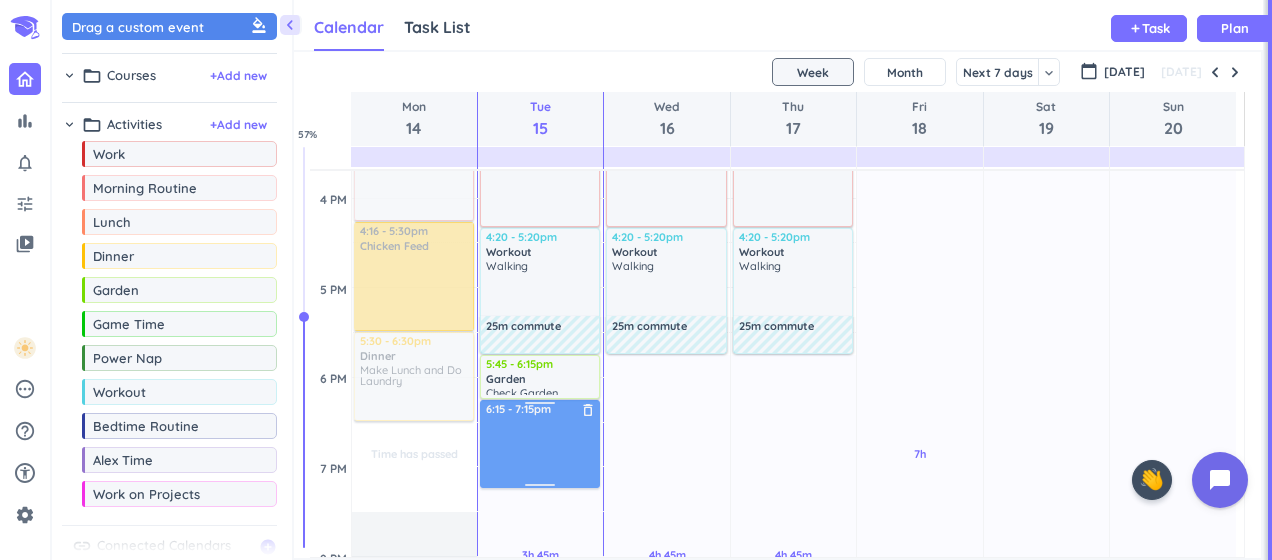 drag, startPoint x: 126, startPoint y: 27, endPoint x: 567, endPoint y: 400, distance: 577.58984 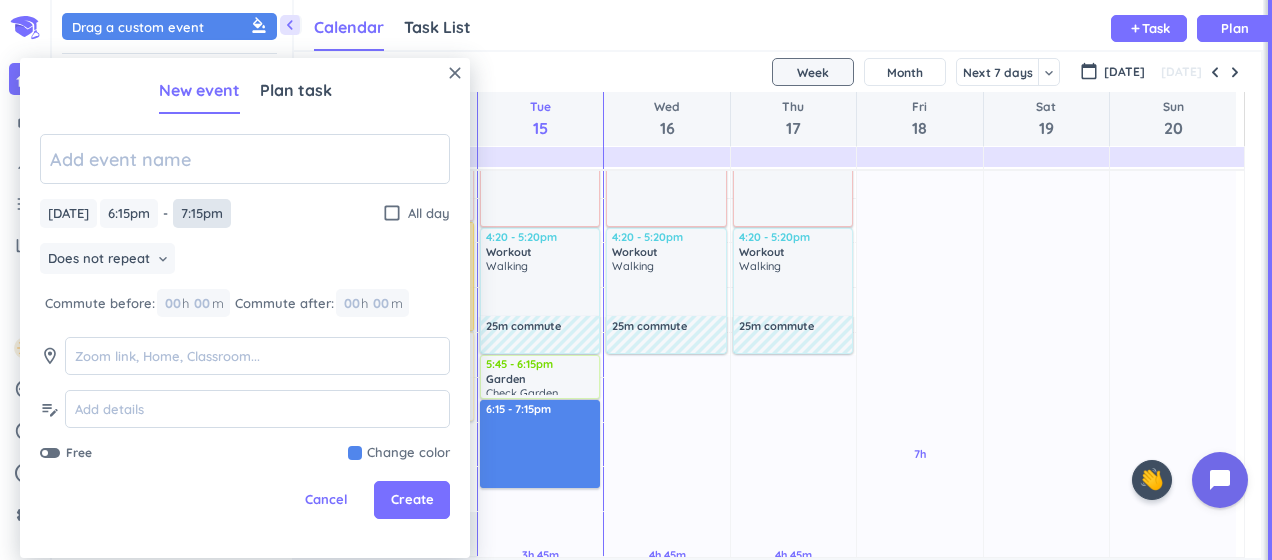 click on "7:15pm" at bounding box center [202, 213] 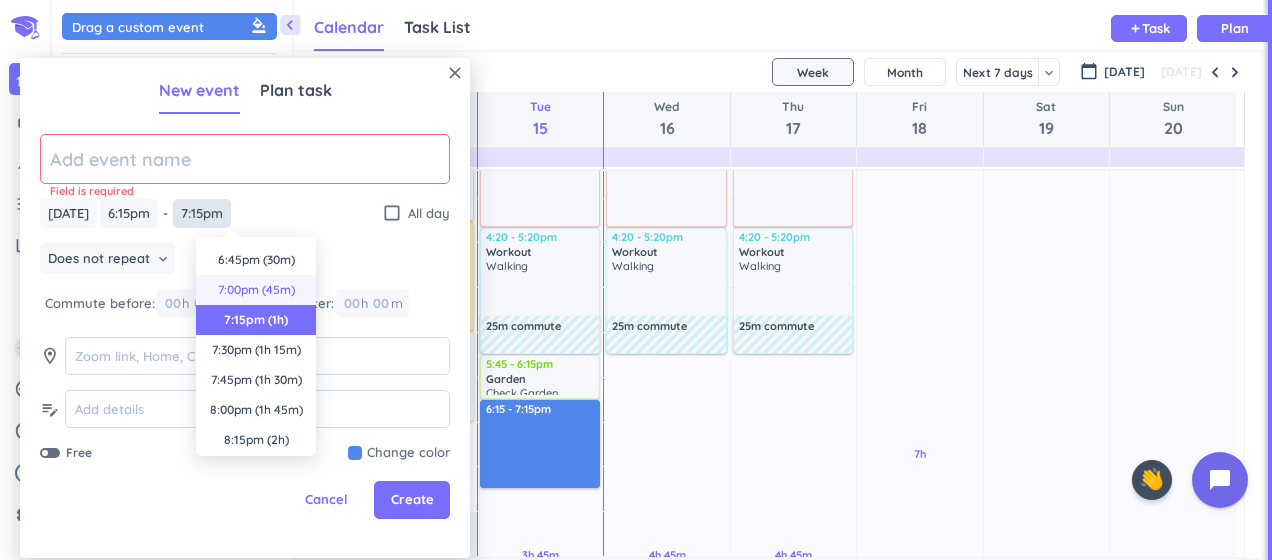 scroll, scrollTop: 0, scrollLeft: 0, axis: both 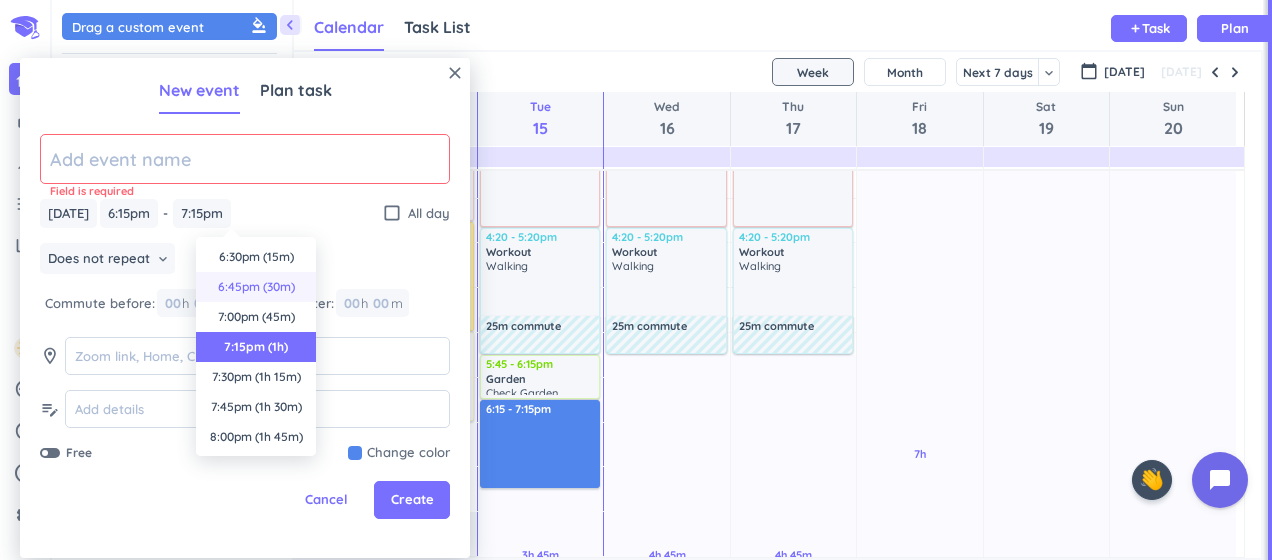 click on "6:45pm (30m)" at bounding box center (256, 287) 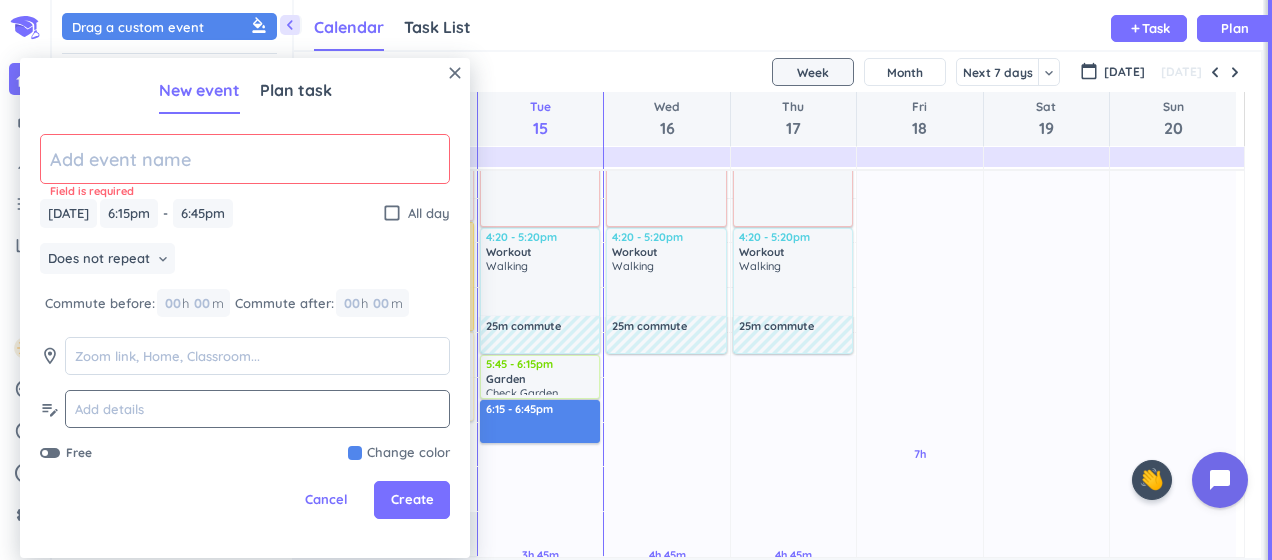 click 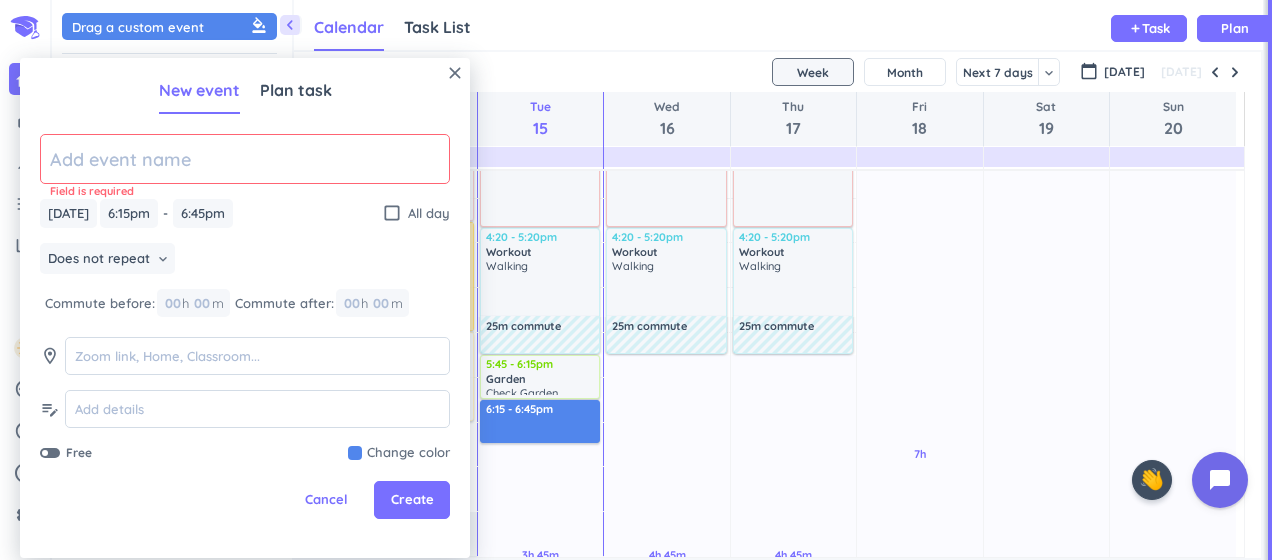 click 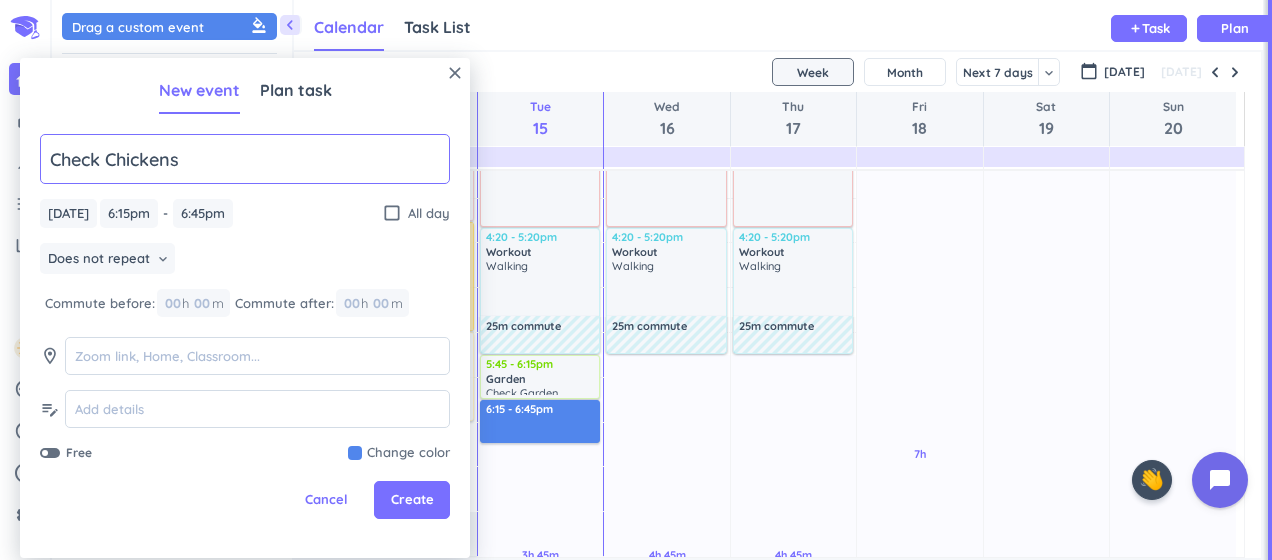 type on "Check Chickens" 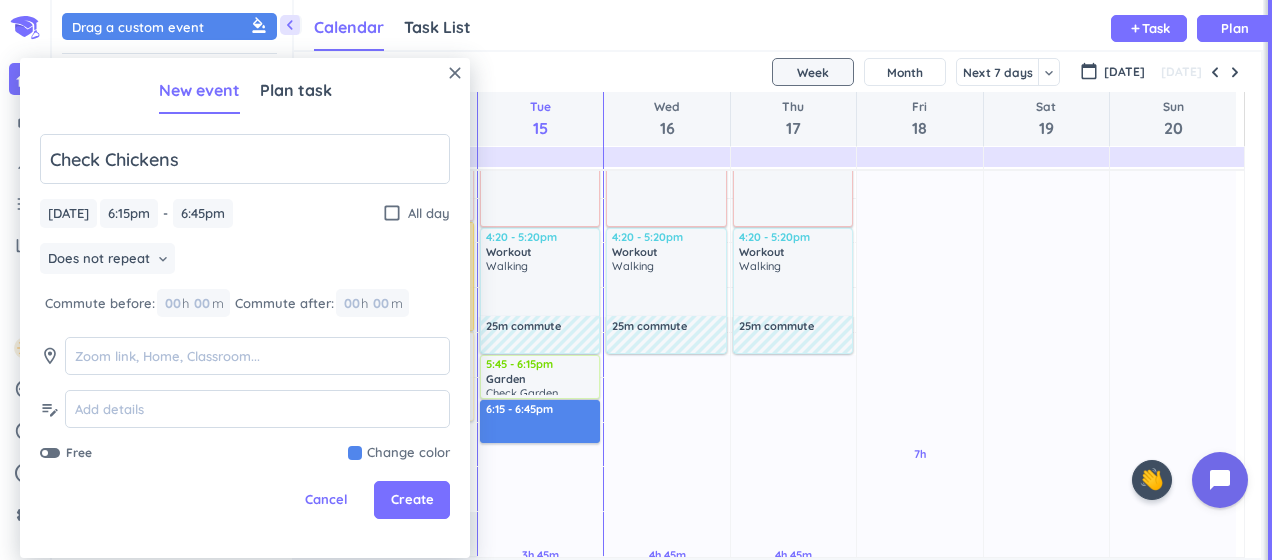 click at bounding box center (399, 453) 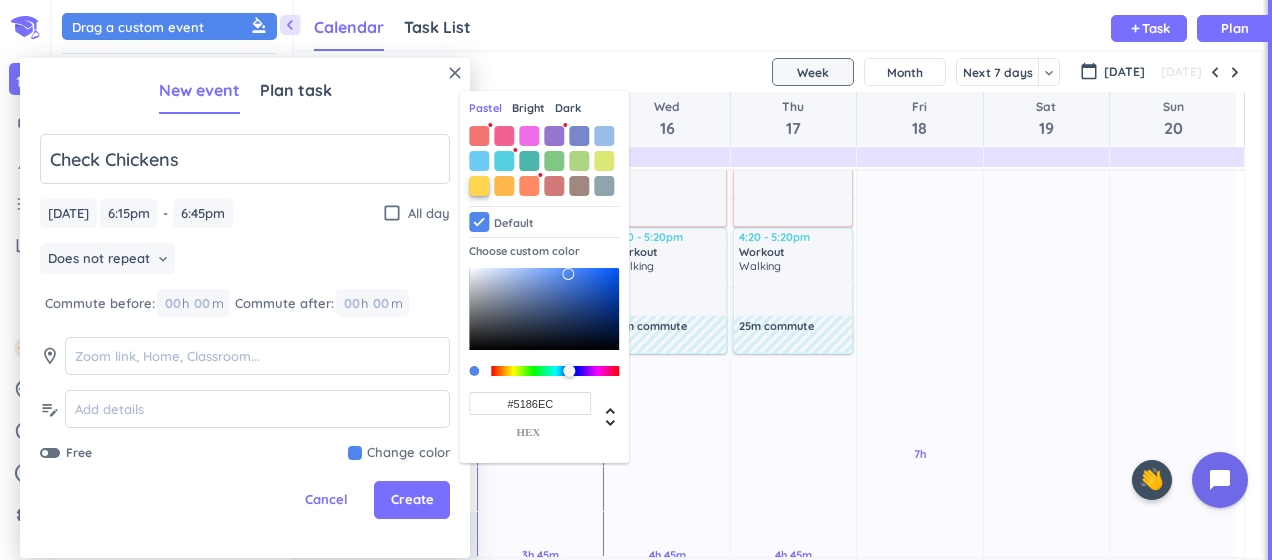 click at bounding box center [479, 186] 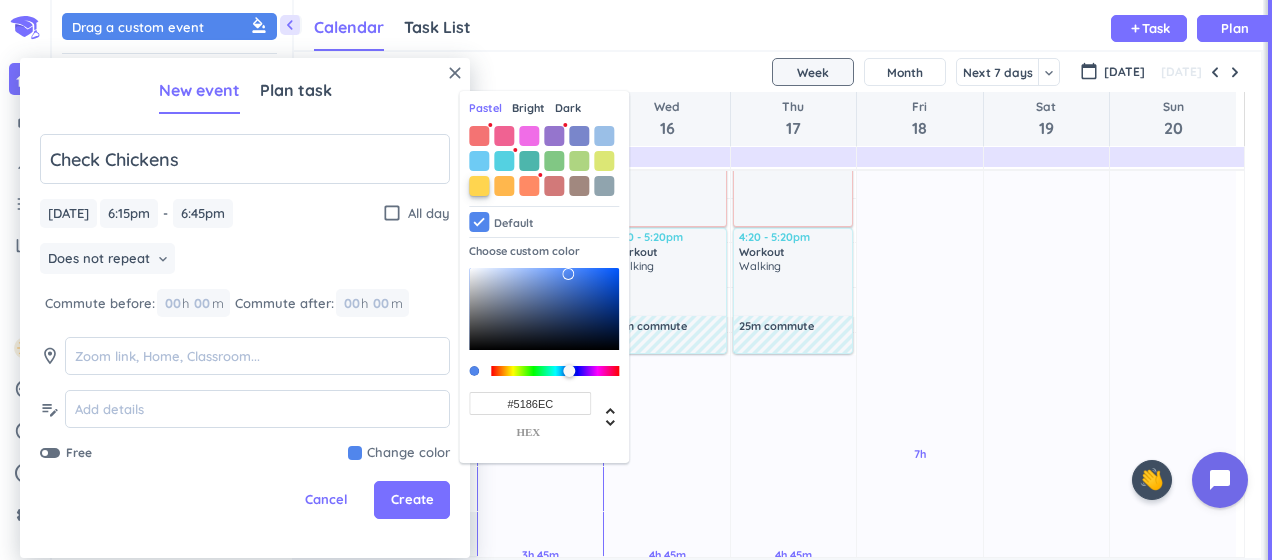type on "#FFD54F" 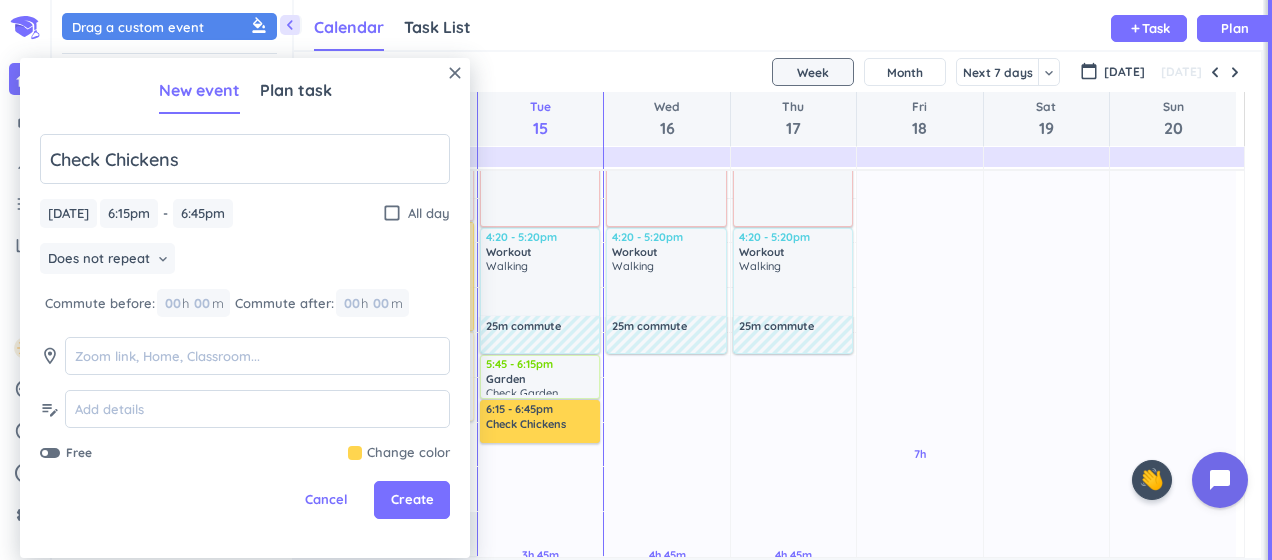 click on "Check Chickens [DATE] [DATE]   6:15pm 6:15pm - 6:45pm 6:45pm check_box_outline_blank All day Does not repeat keyboard_arrow_down Commute before: 00 h 00 m Commute after: 00 h 00 m room edit_note Free Change color Pastel Bright Dark Default Choose custom color #FFD54F hex" at bounding box center [245, 298] 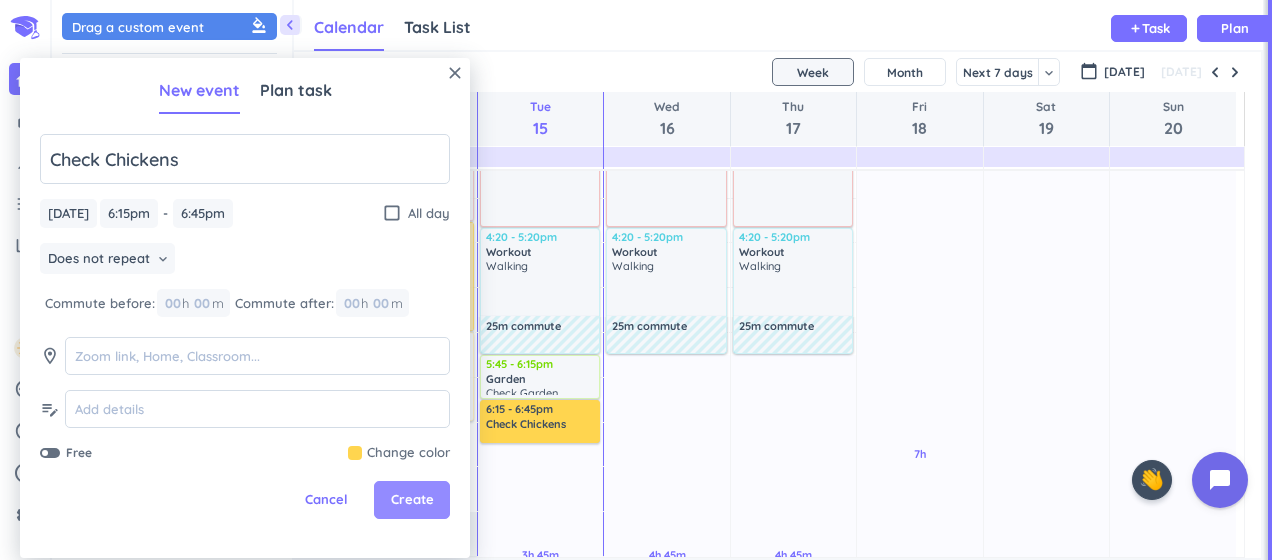 click on "Create" at bounding box center [412, 500] 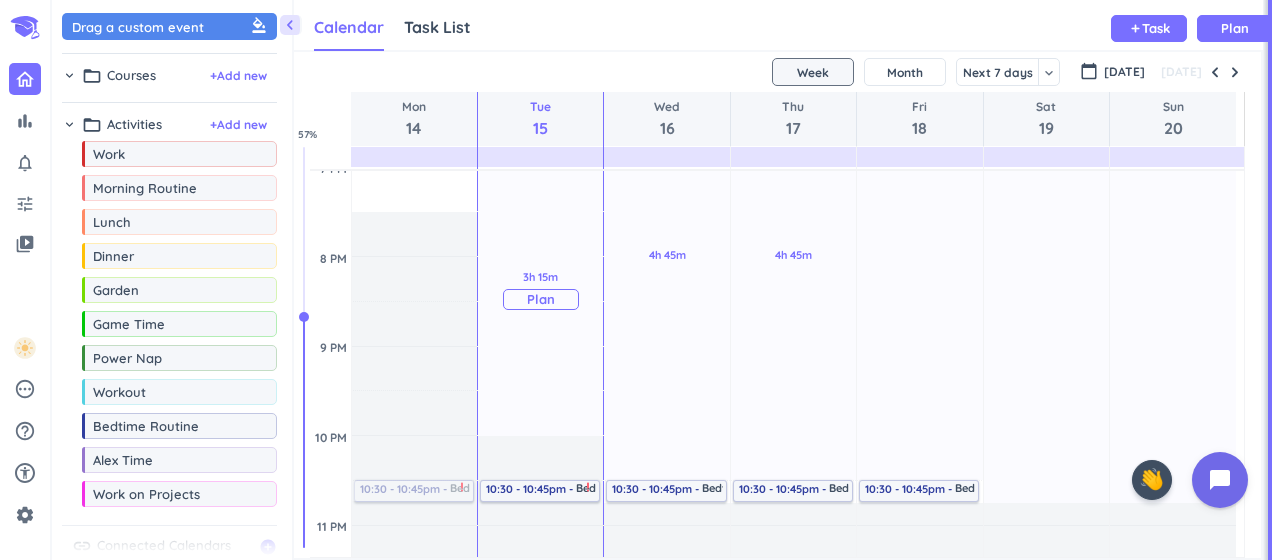 scroll, scrollTop: 1448, scrollLeft: 0, axis: vertical 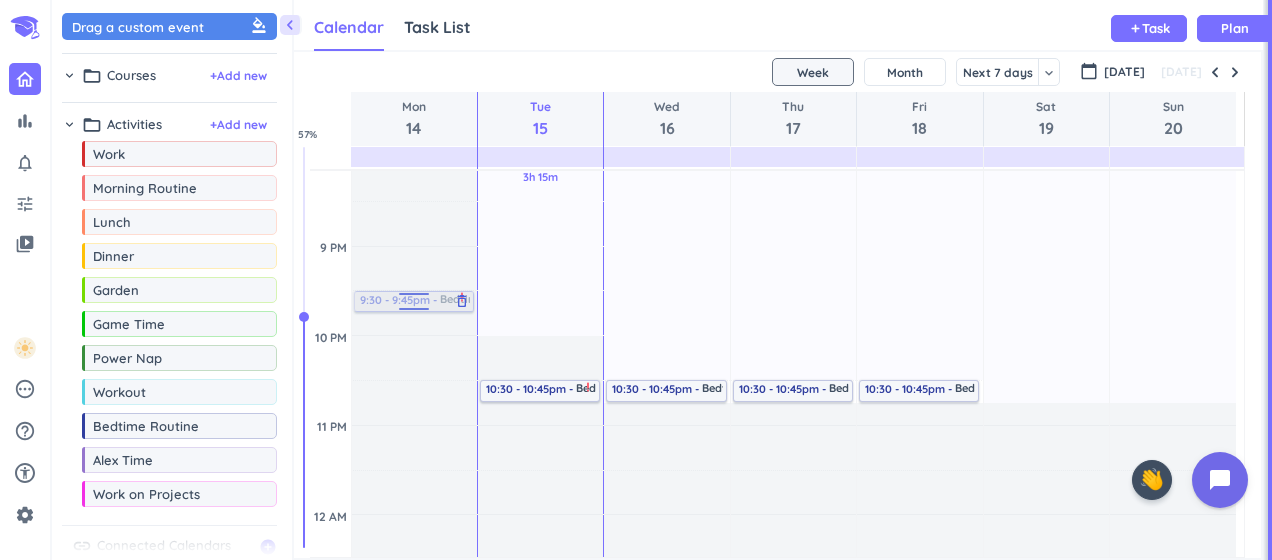 drag, startPoint x: 380, startPoint y: 389, endPoint x: 390, endPoint y: 297, distance: 92.541885 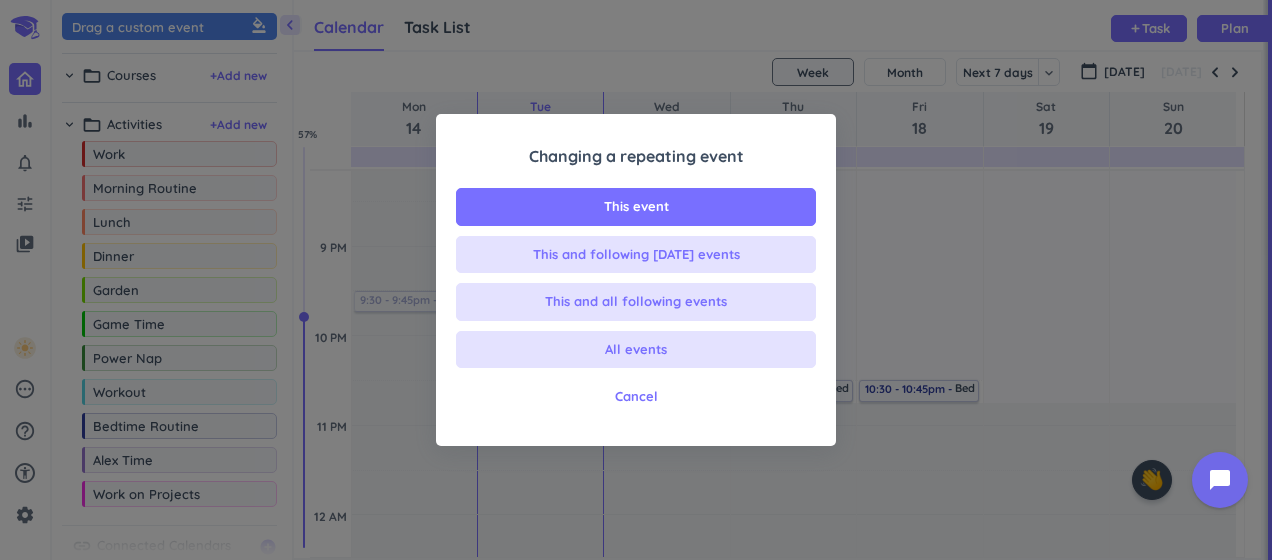 click on "Cancel" at bounding box center [636, 397] 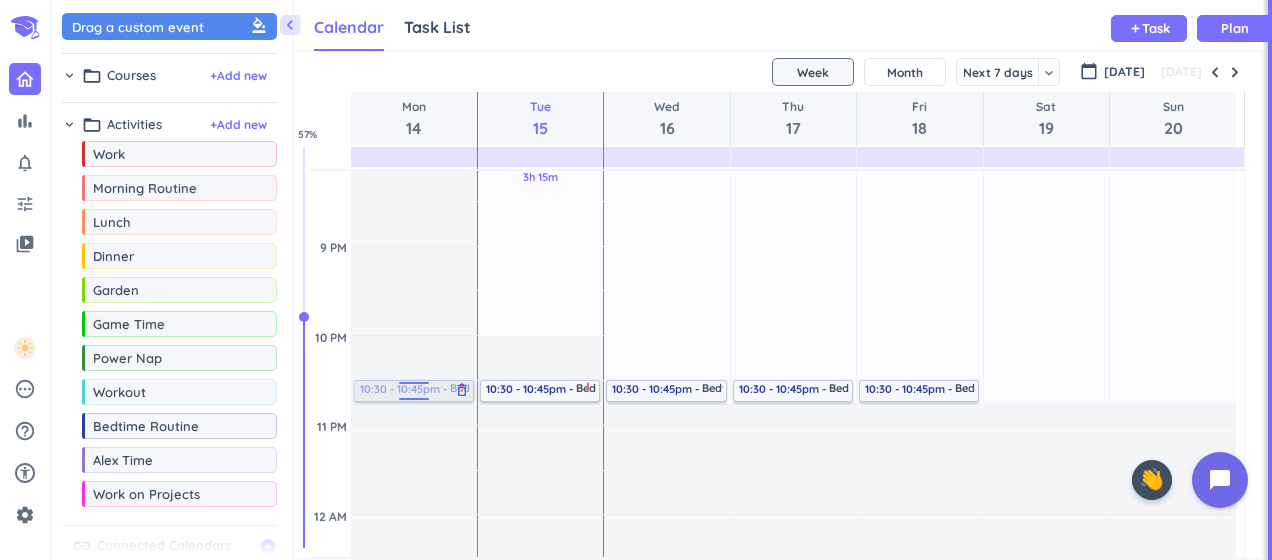 click on "delete_outline" at bounding box center (462, 390) 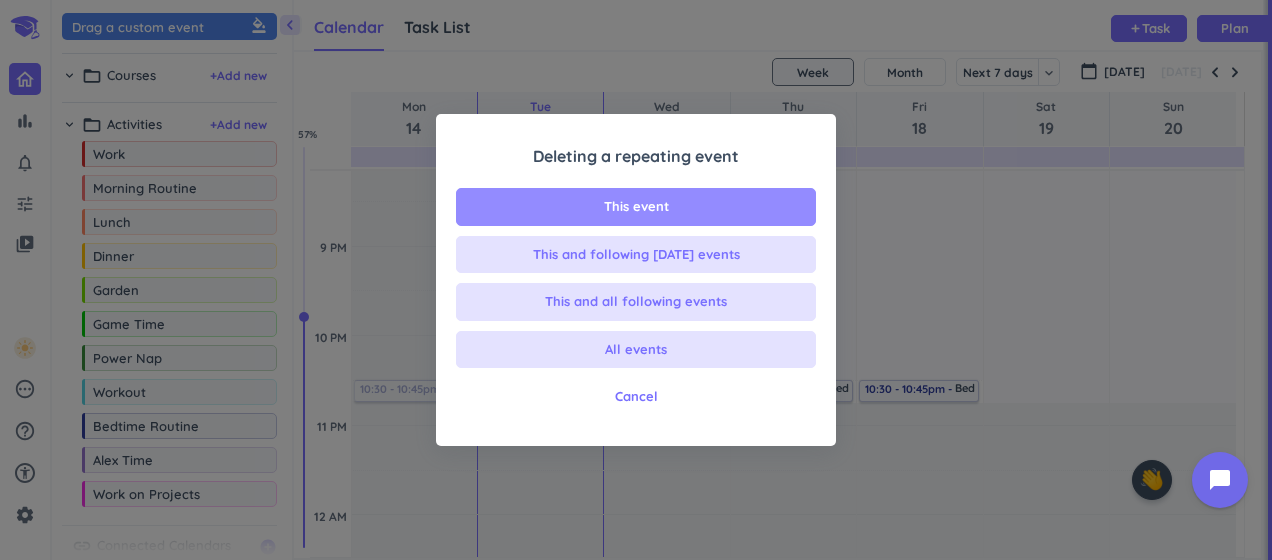click on "This event" at bounding box center (636, 207) 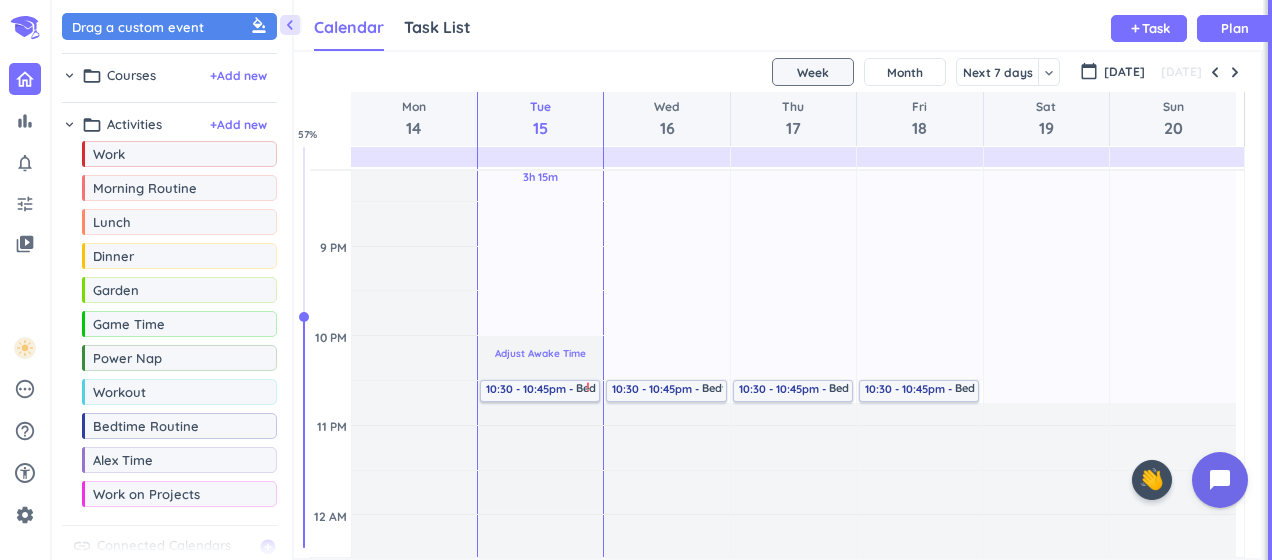 scroll, scrollTop: 1348, scrollLeft: 0, axis: vertical 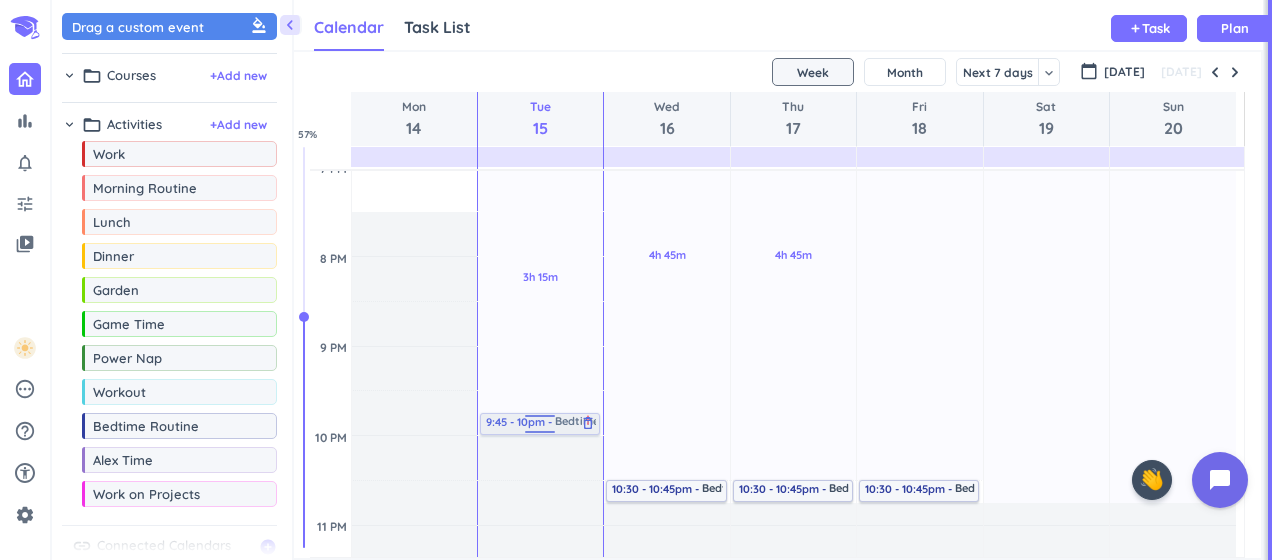 drag, startPoint x: 511, startPoint y: 490, endPoint x: 528, endPoint y: 422, distance: 70.0928 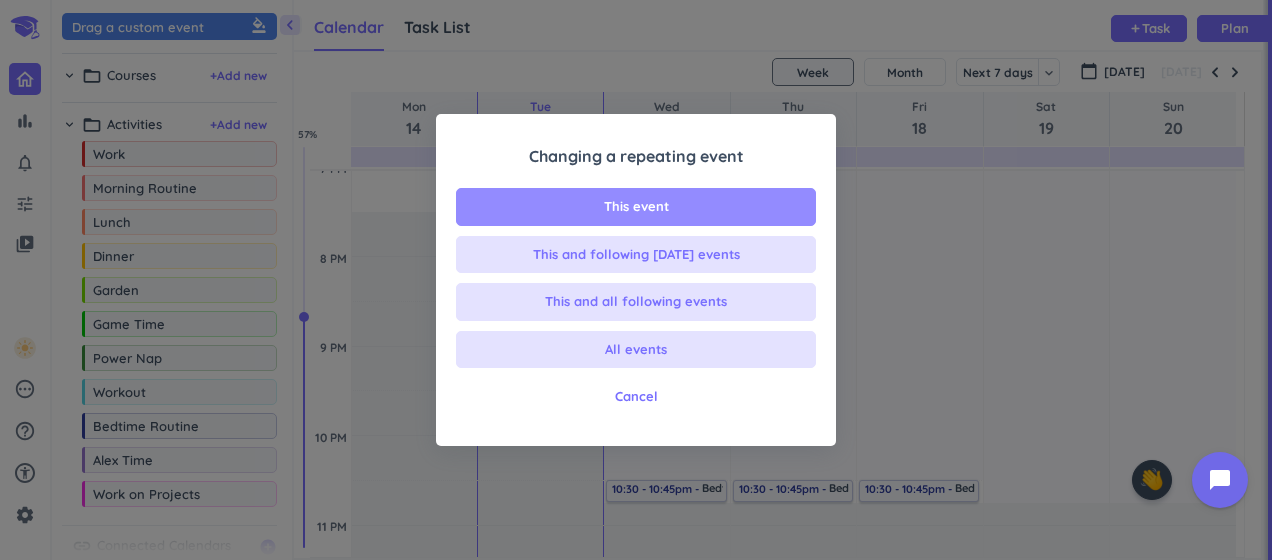 click on "This event" at bounding box center [636, 207] 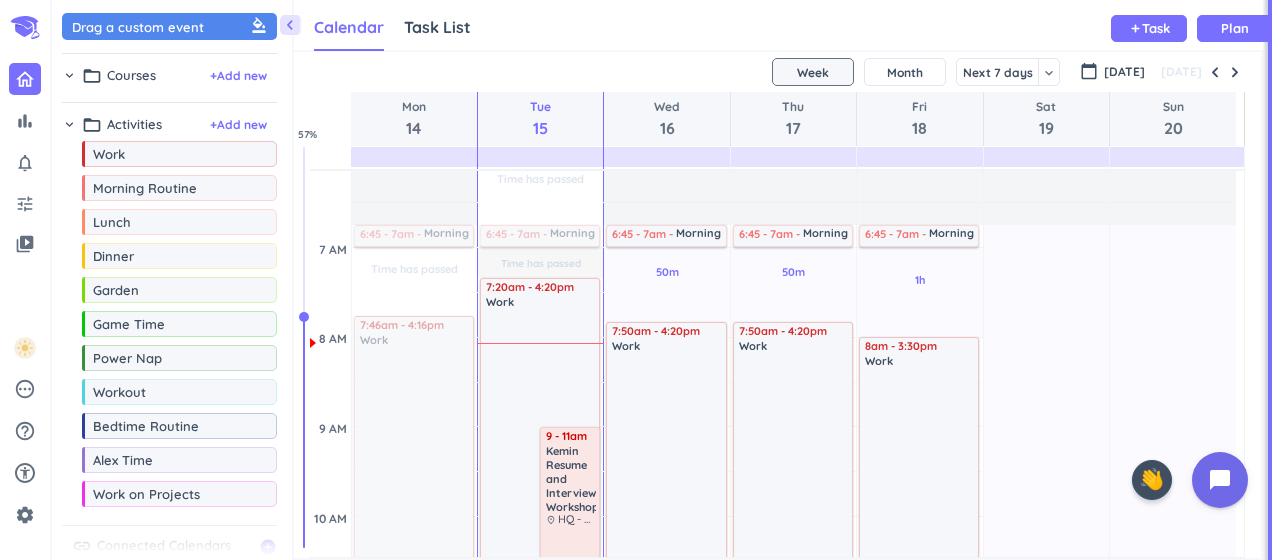 scroll, scrollTop: 148, scrollLeft: 0, axis: vertical 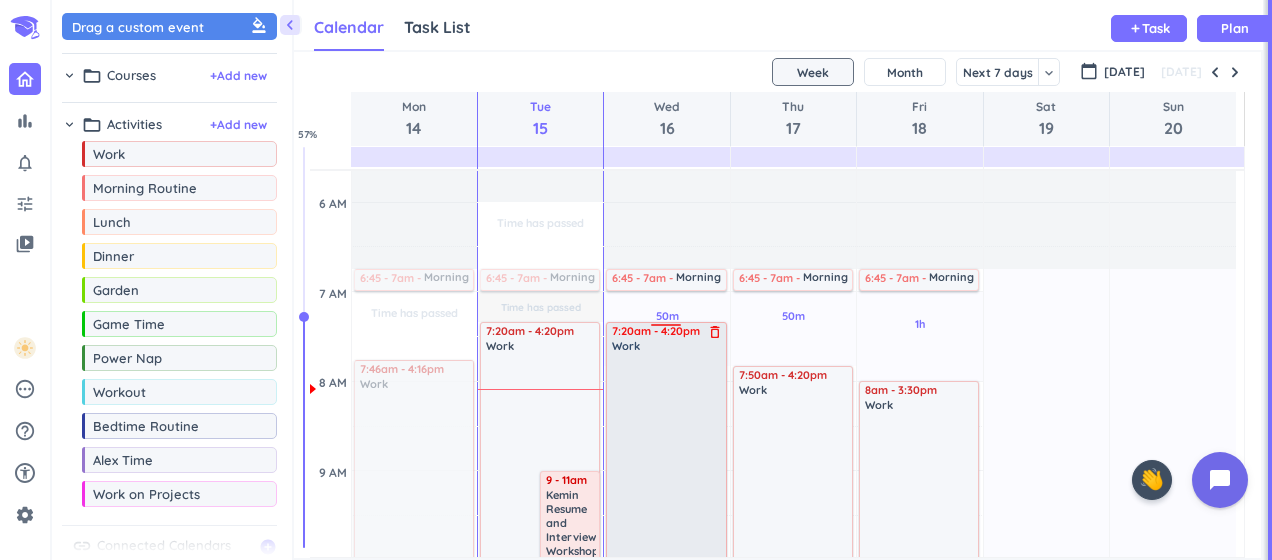 drag, startPoint x: 663, startPoint y: 370, endPoint x: 666, endPoint y: 328, distance: 42.107006 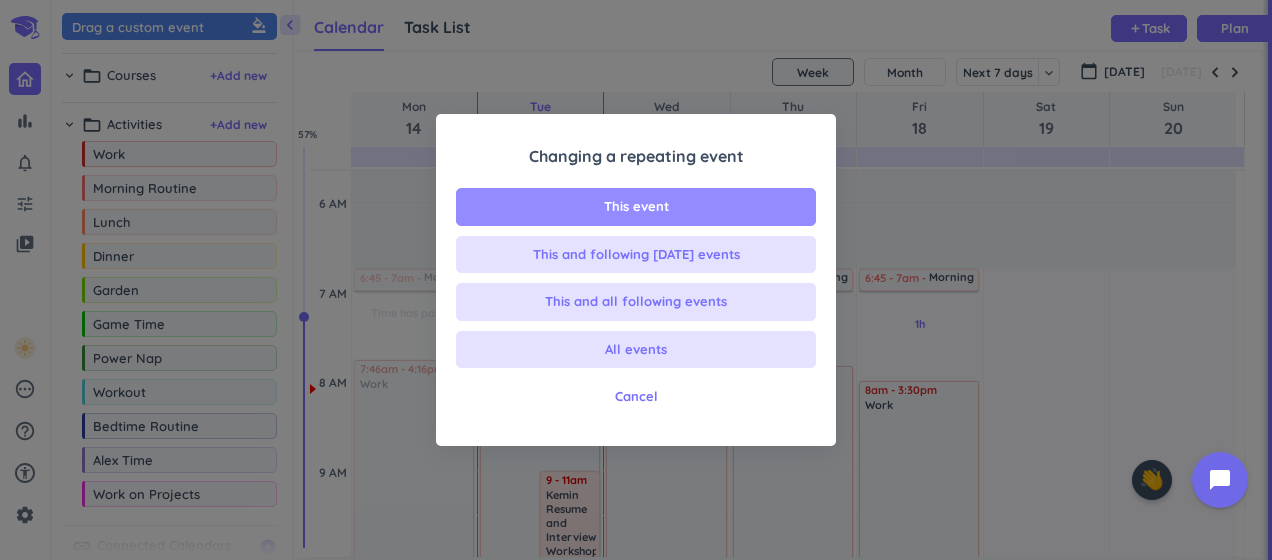 click on "This event" at bounding box center [636, 207] 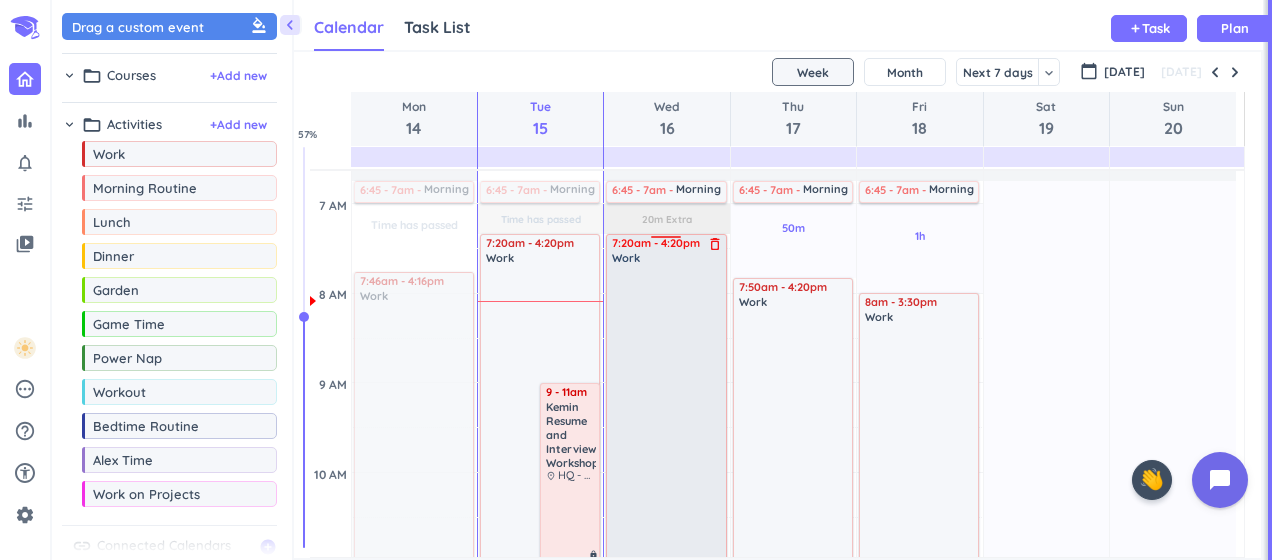 scroll, scrollTop: 148, scrollLeft: 0, axis: vertical 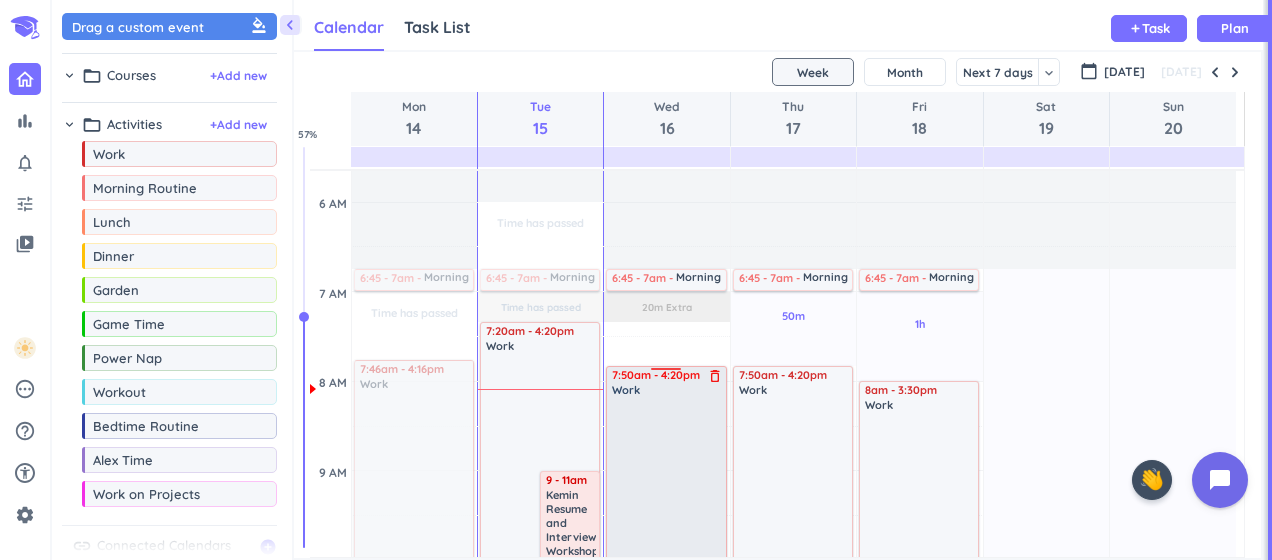 drag, startPoint x: 664, startPoint y: 324, endPoint x: 668, endPoint y: 370, distance: 46.173584 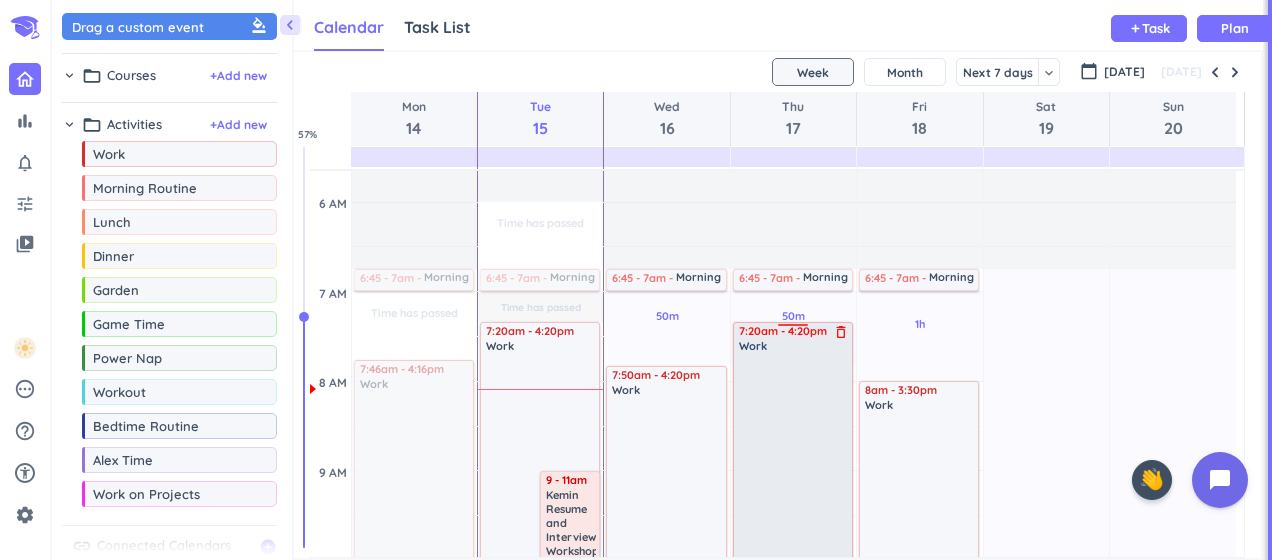drag, startPoint x: 794, startPoint y: 368, endPoint x: 796, endPoint y: 328, distance: 40.04997 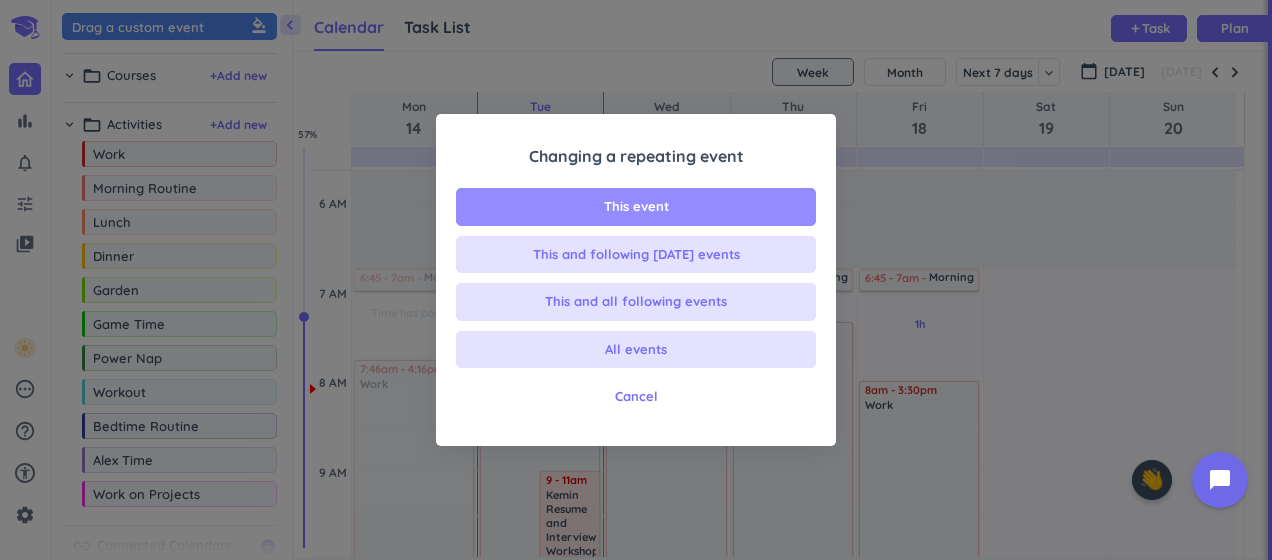 click on "This event" at bounding box center (636, 207) 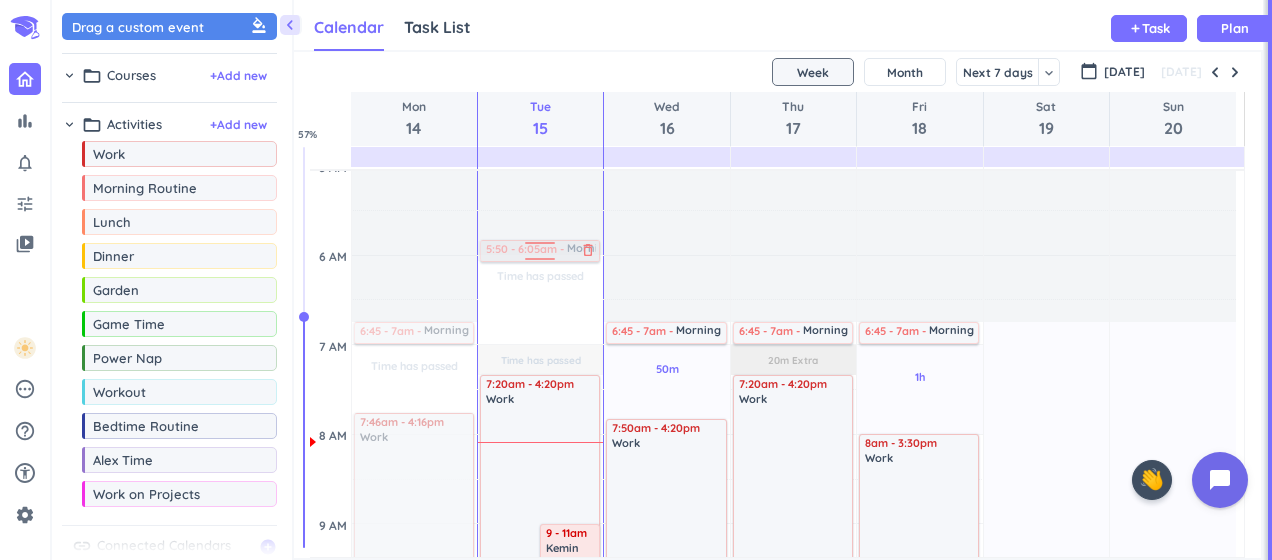 scroll, scrollTop: 94, scrollLeft: 0, axis: vertical 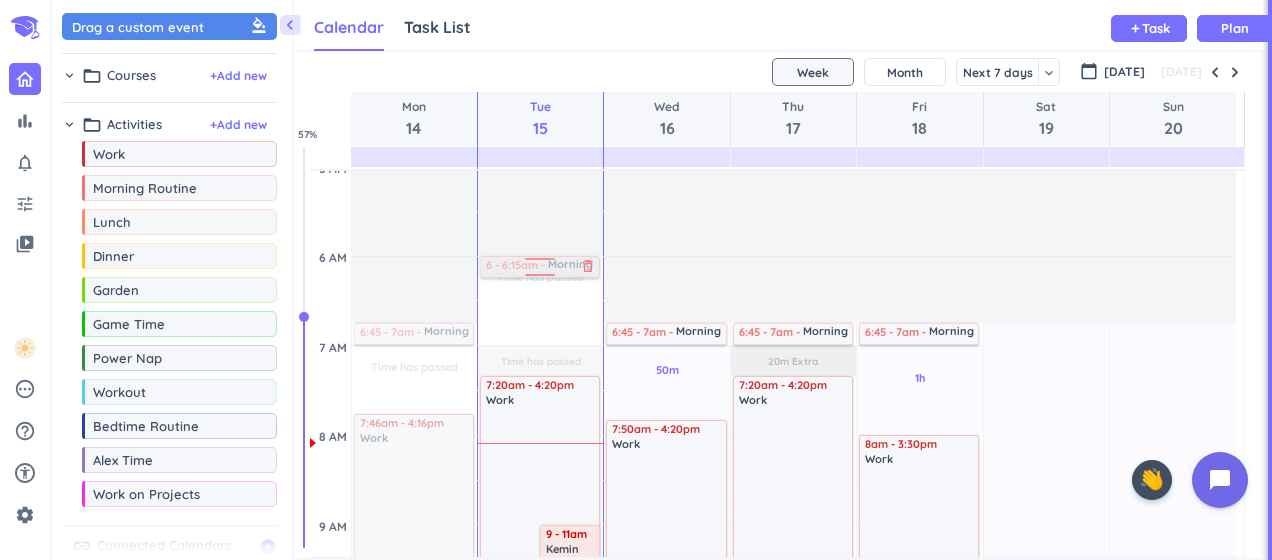 drag, startPoint x: 506, startPoint y: 280, endPoint x: 518, endPoint y: 263, distance: 20.808653 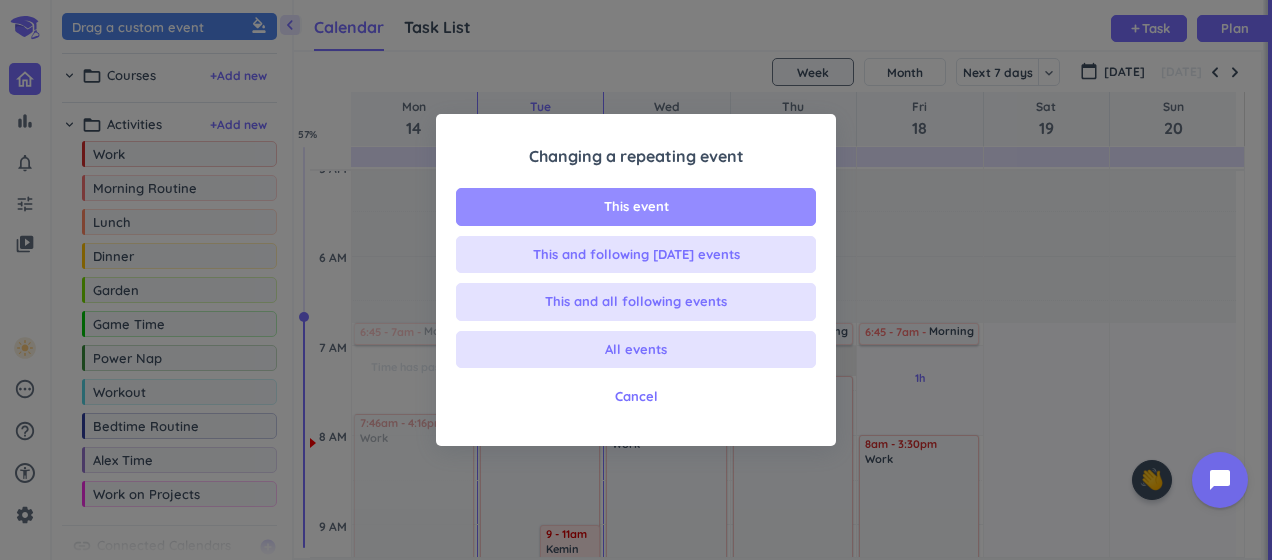 click on "This event" at bounding box center [636, 207] 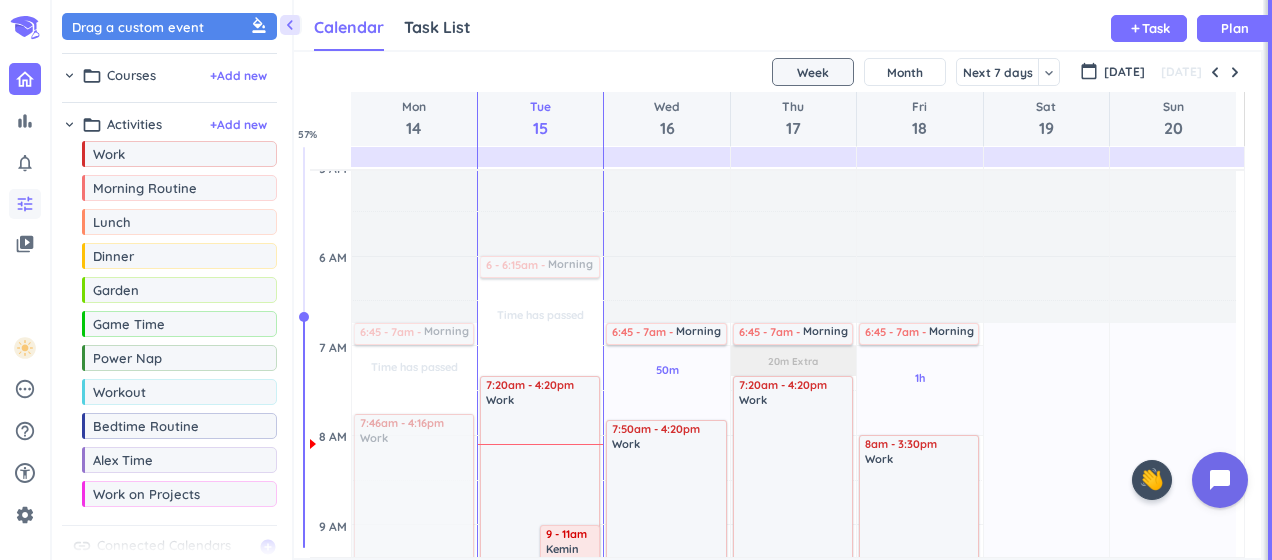 click on "tune" at bounding box center [25, 204] 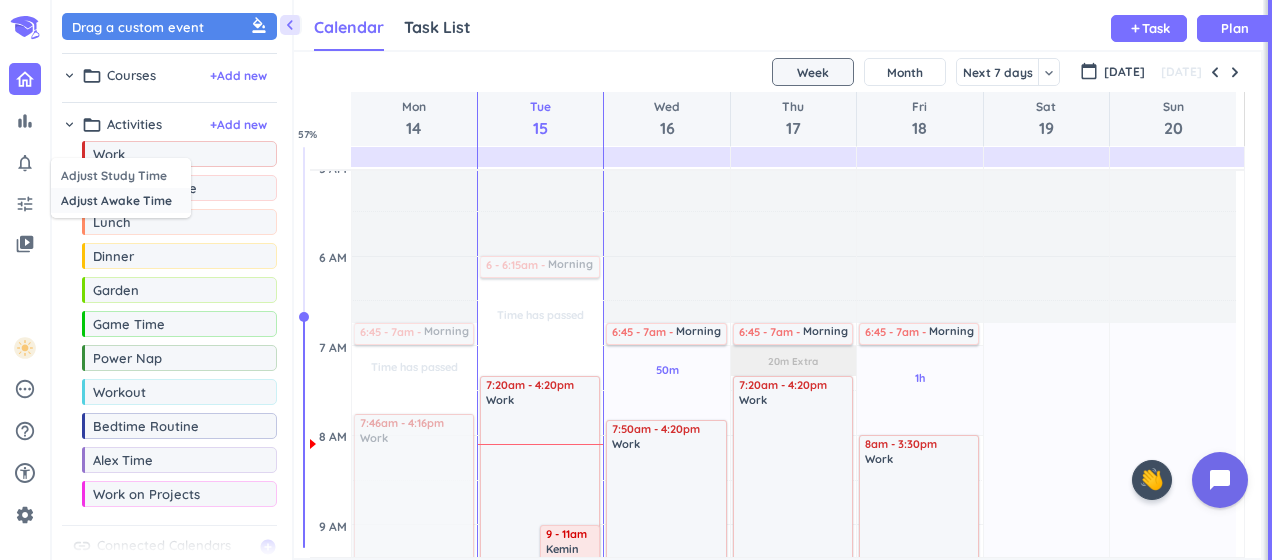 click on "Adjust Awake Time" at bounding box center [121, 200] 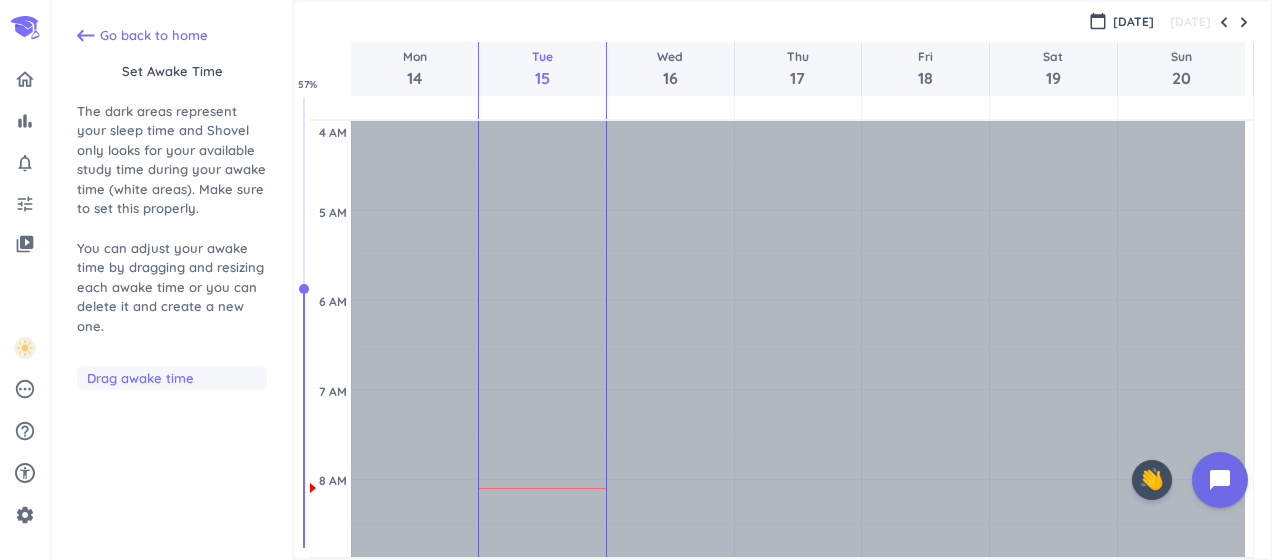 scroll, scrollTop: 248, scrollLeft: 0, axis: vertical 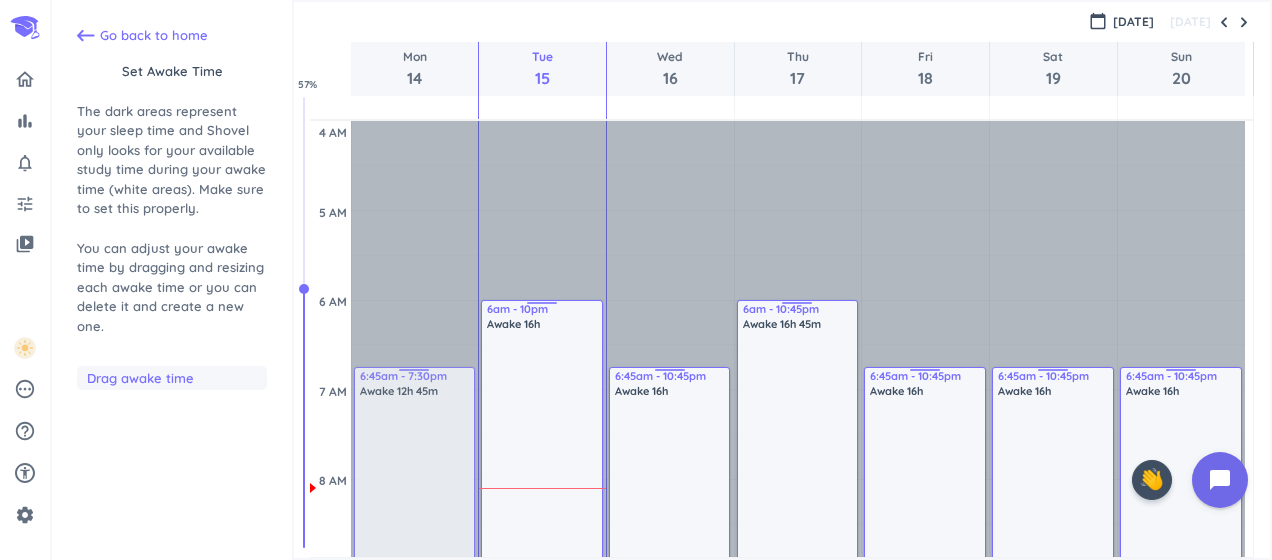 drag, startPoint x: 796, startPoint y: 369, endPoint x: 800, endPoint y: 302, distance: 67.11929 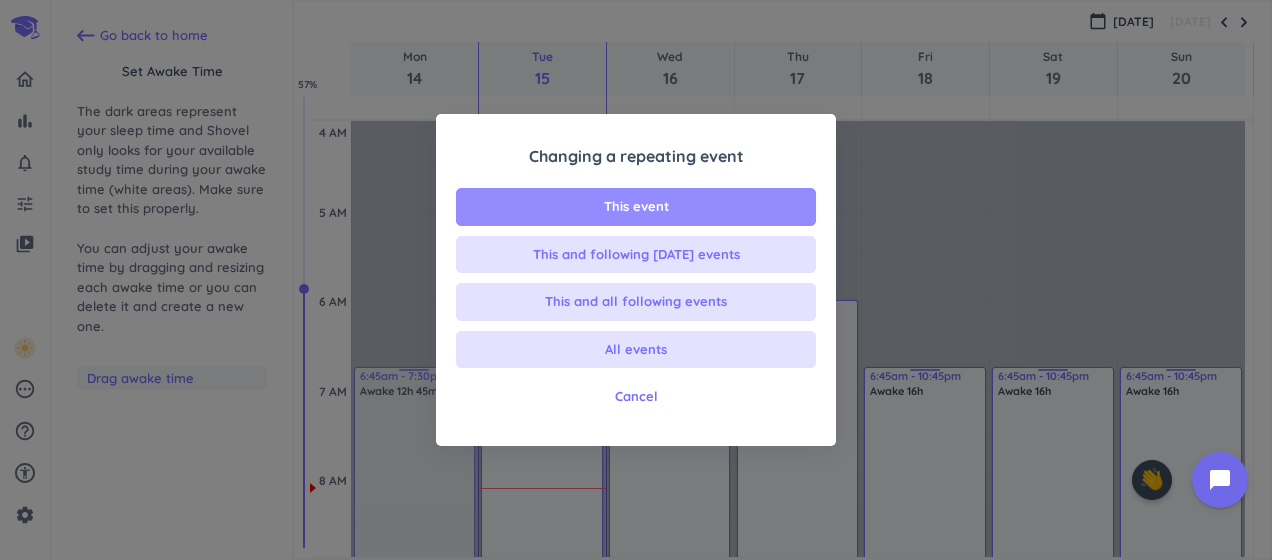 click on "This event" at bounding box center (636, 207) 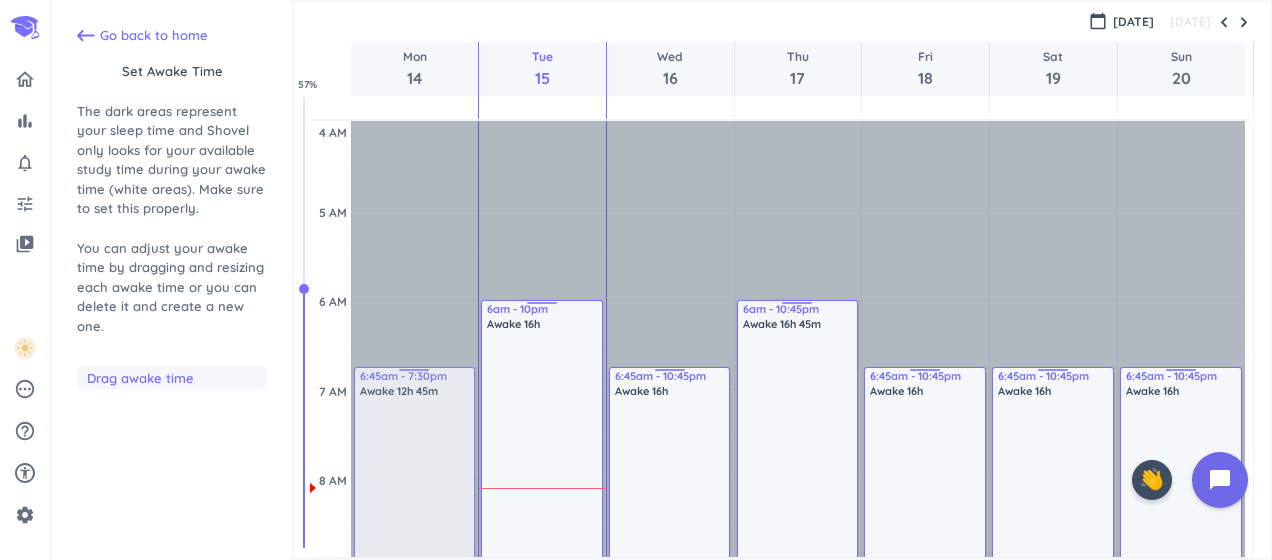 scroll, scrollTop: 100, scrollLeft: 0, axis: vertical 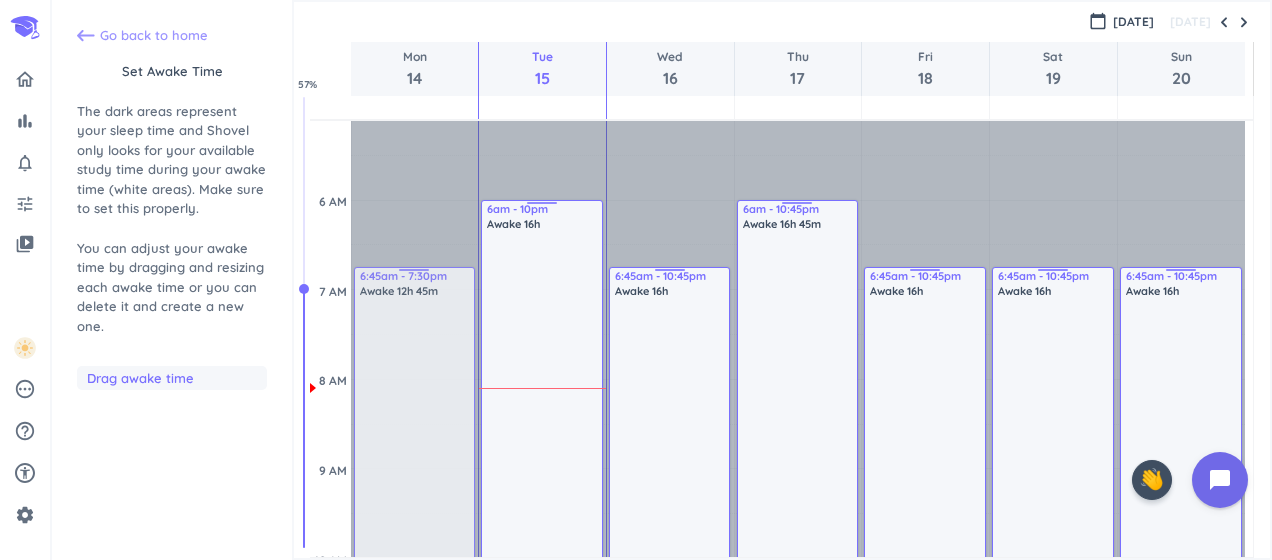 click on "Go back to home" at bounding box center (154, 36) 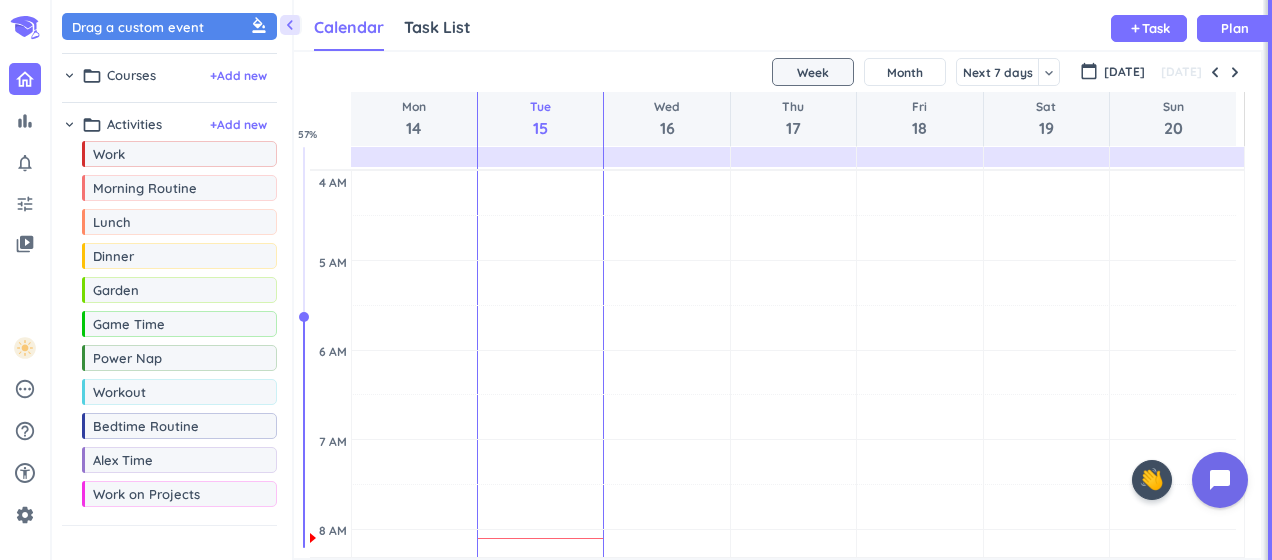 scroll, scrollTop: 9, scrollLeft: 8, axis: both 